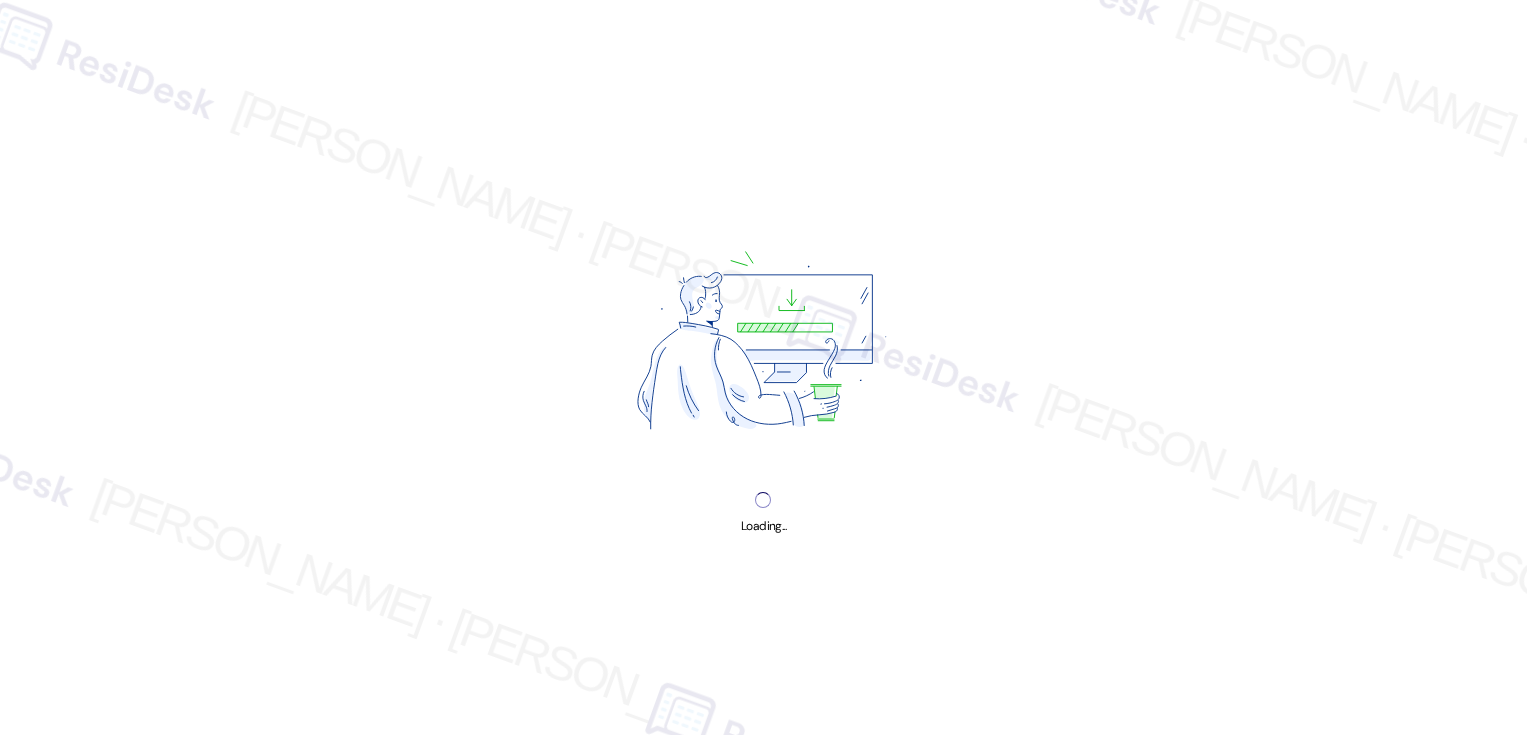 scroll, scrollTop: 0, scrollLeft: 0, axis: both 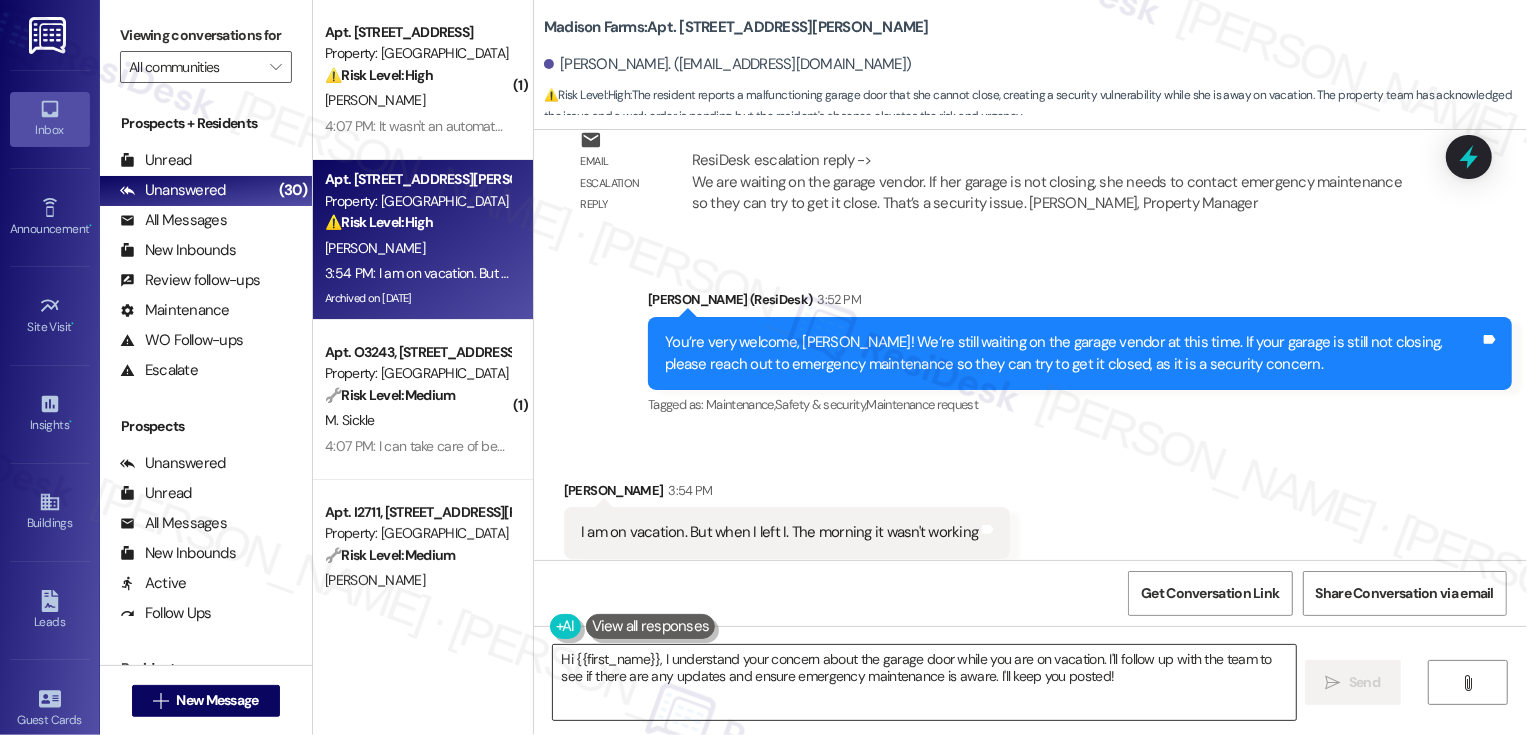 click on "Hi {{first_name}}, I understand your concern about the garage door while you are on vacation. I'll follow up with the team to see if there are any updates and ensure emergency maintenance is aware. I'll keep you posted!" at bounding box center (924, 682) 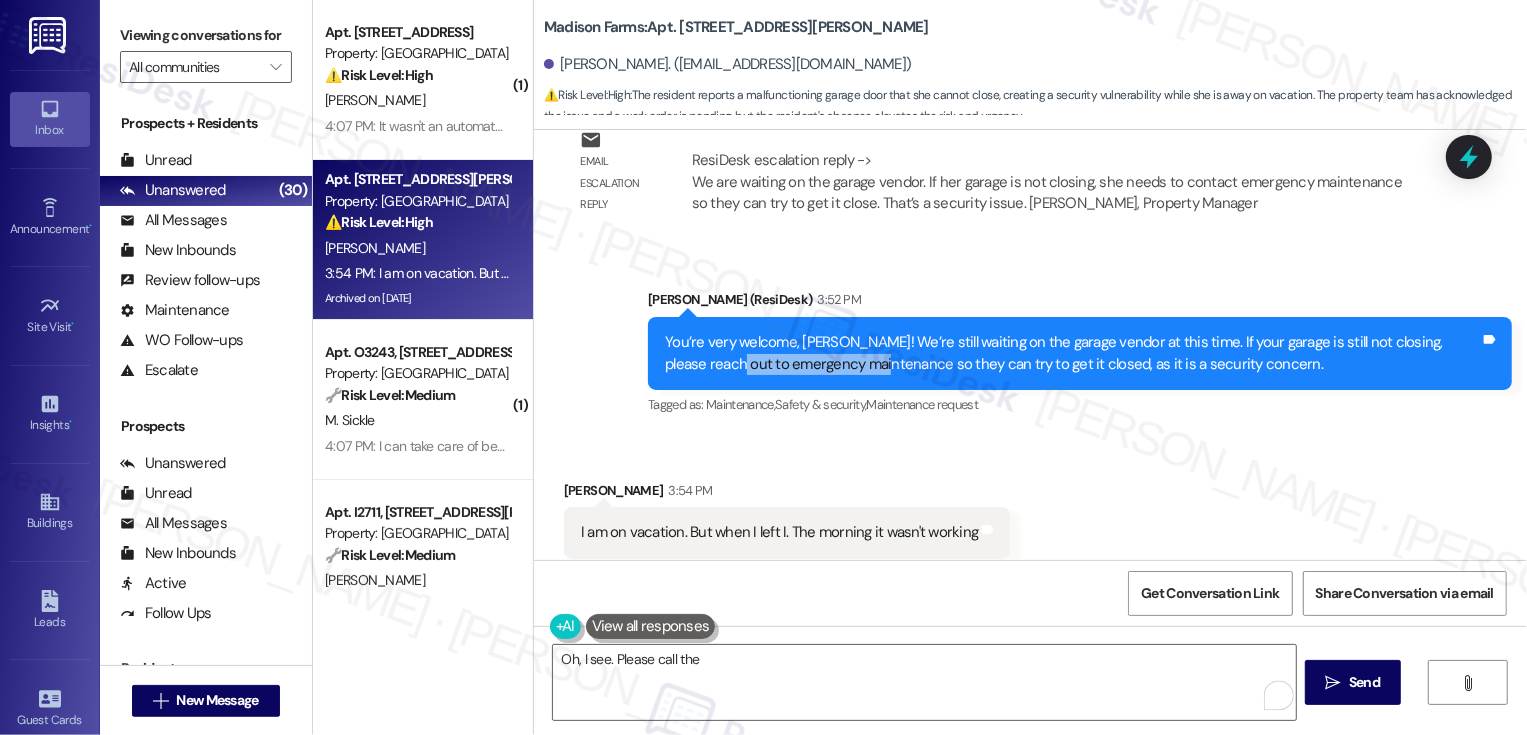 drag, startPoint x: 653, startPoint y: 319, endPoint x: 809, endPoint y: 328, distance: 156.2594 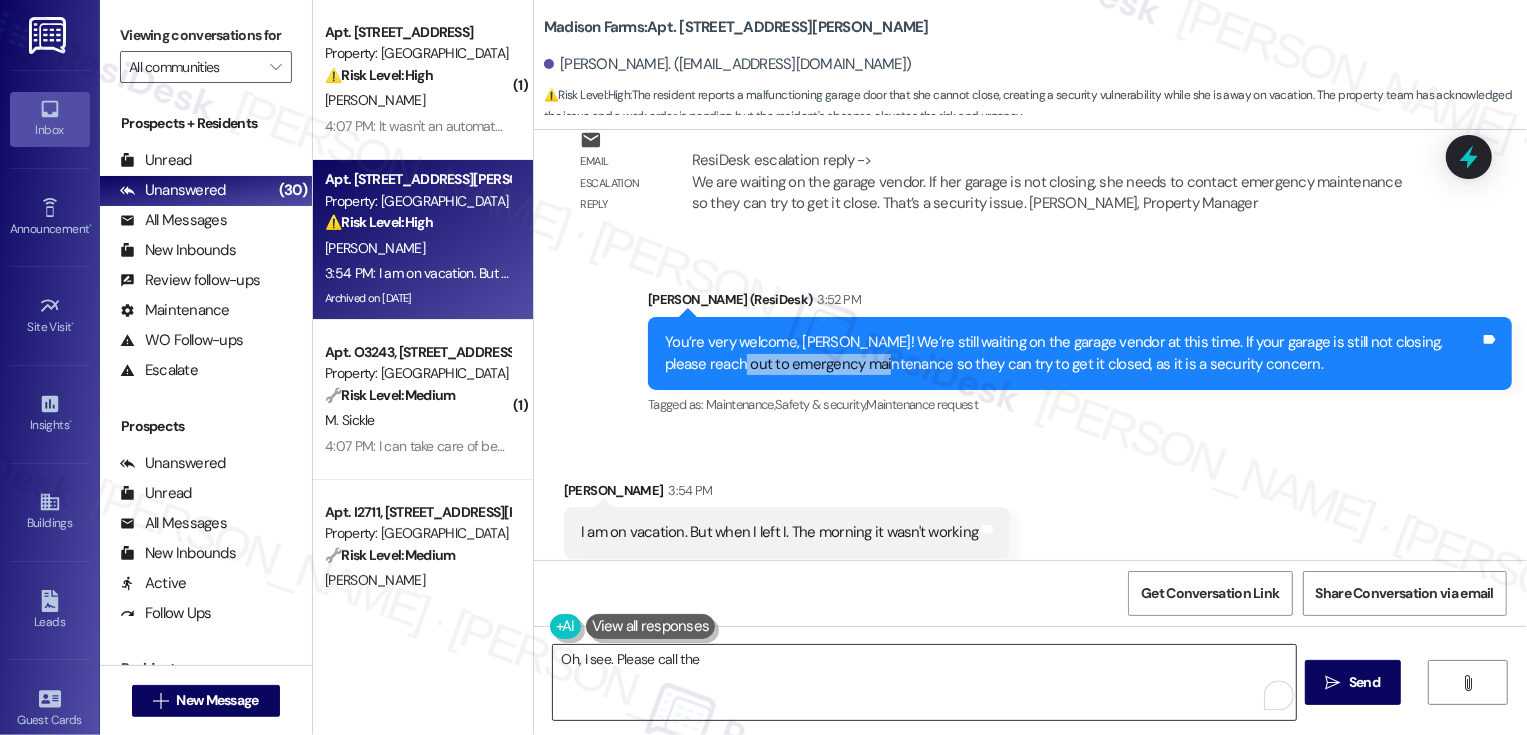 click on "Oh, I see. Please call the" at bounding box center [924, 682] 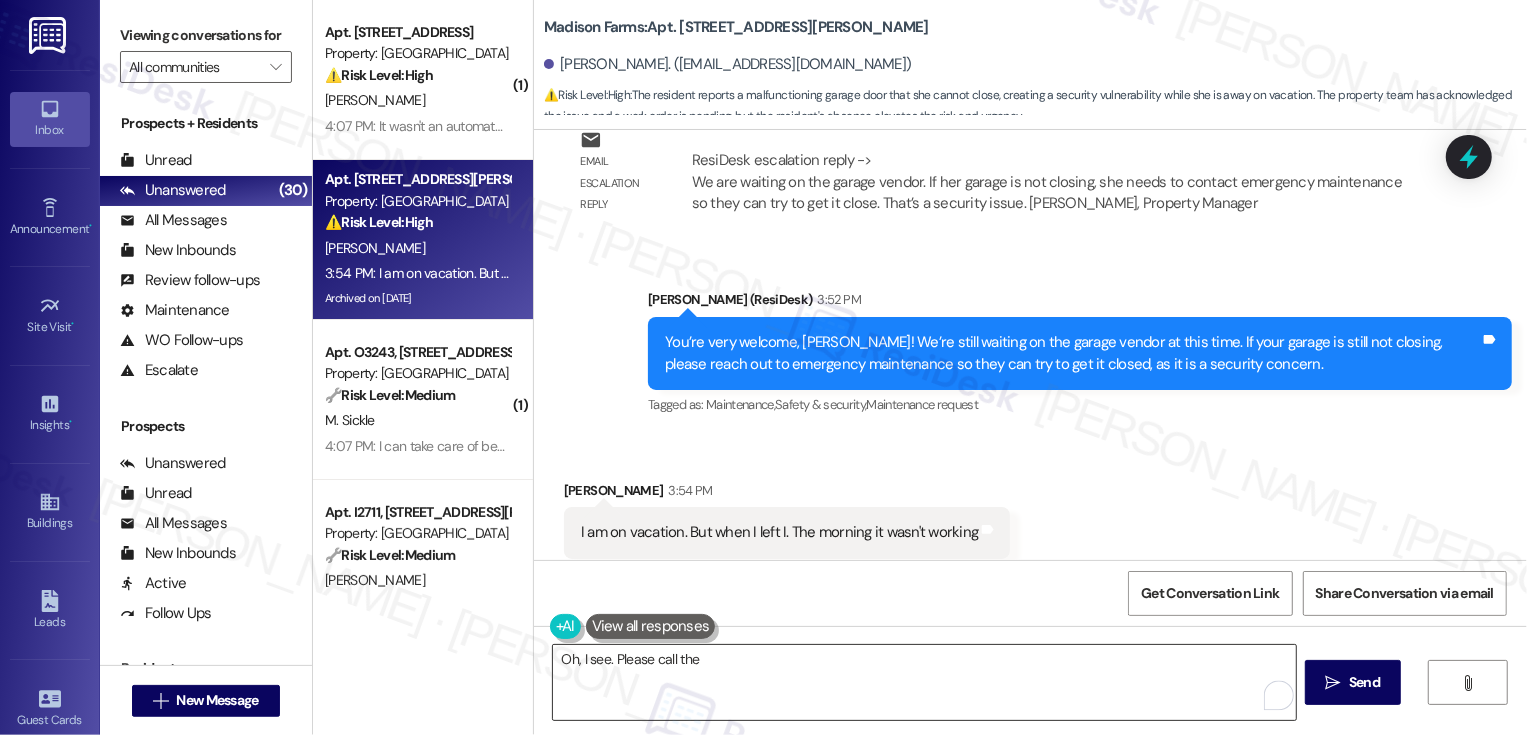 paste on "emergency maintenance" 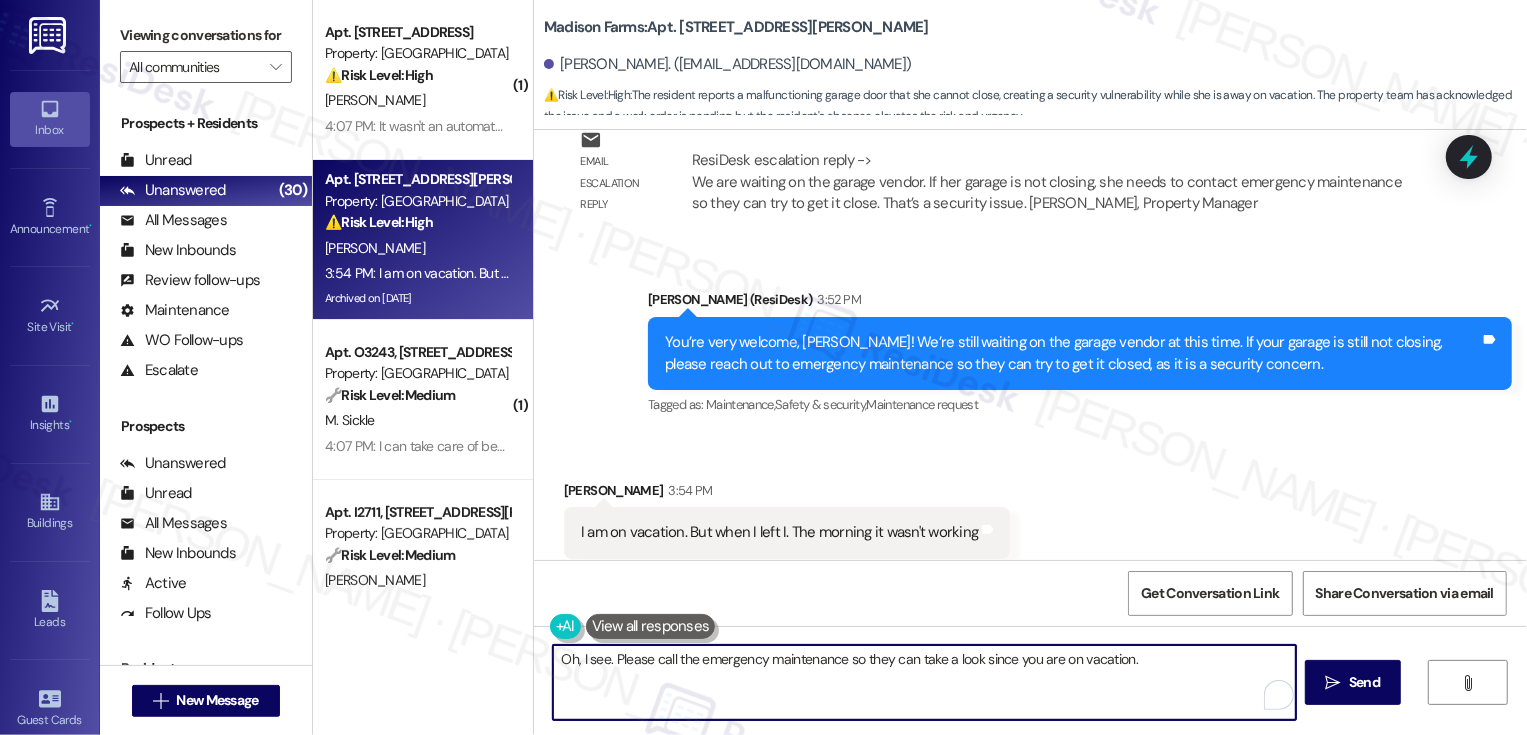 click on "Oh, I see. Please call the emergency maintenance so they can take a look since you are on vacation." at bounding box center (924, 682) 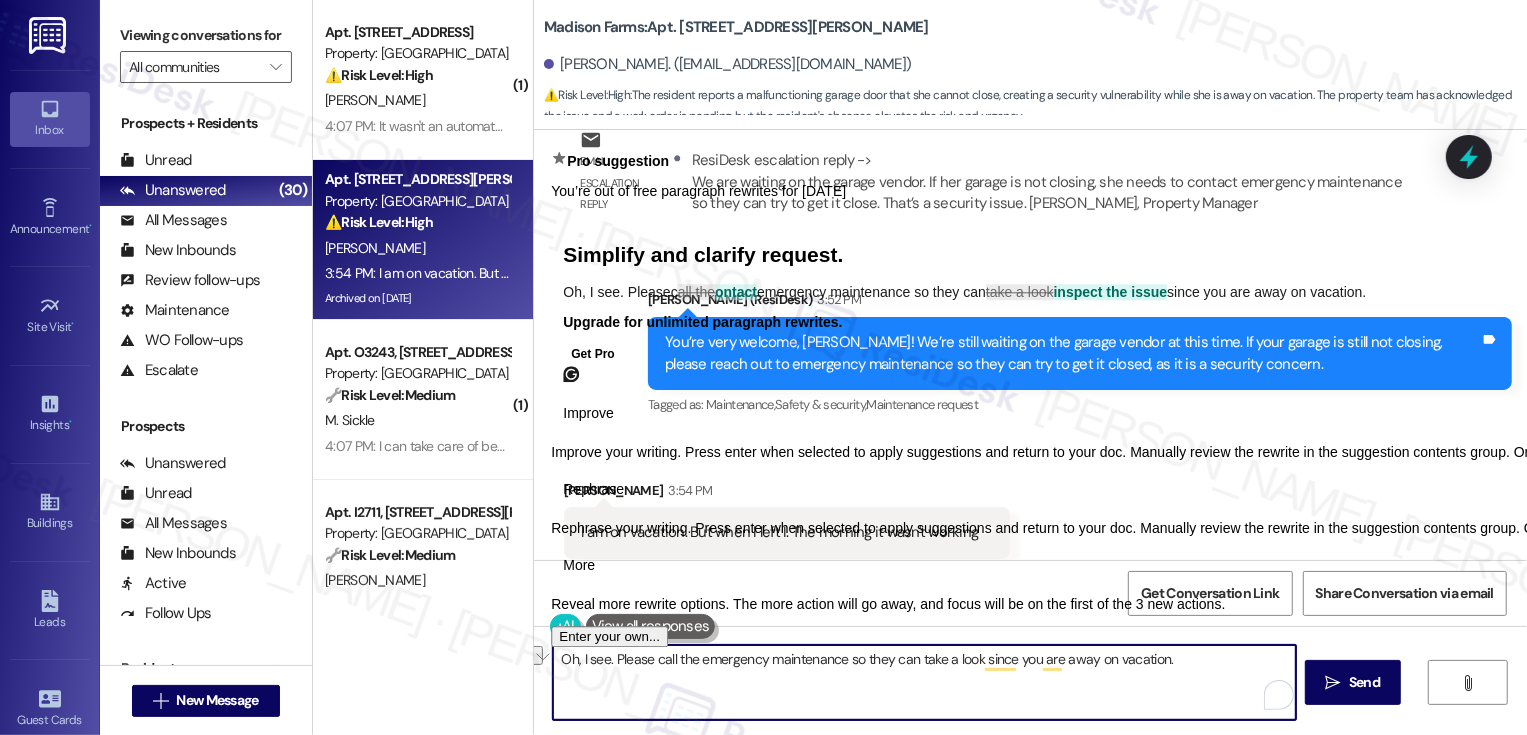 type on "Oh, I see. Please call the emergency maintenance so they can take a look since you are away on vacation." 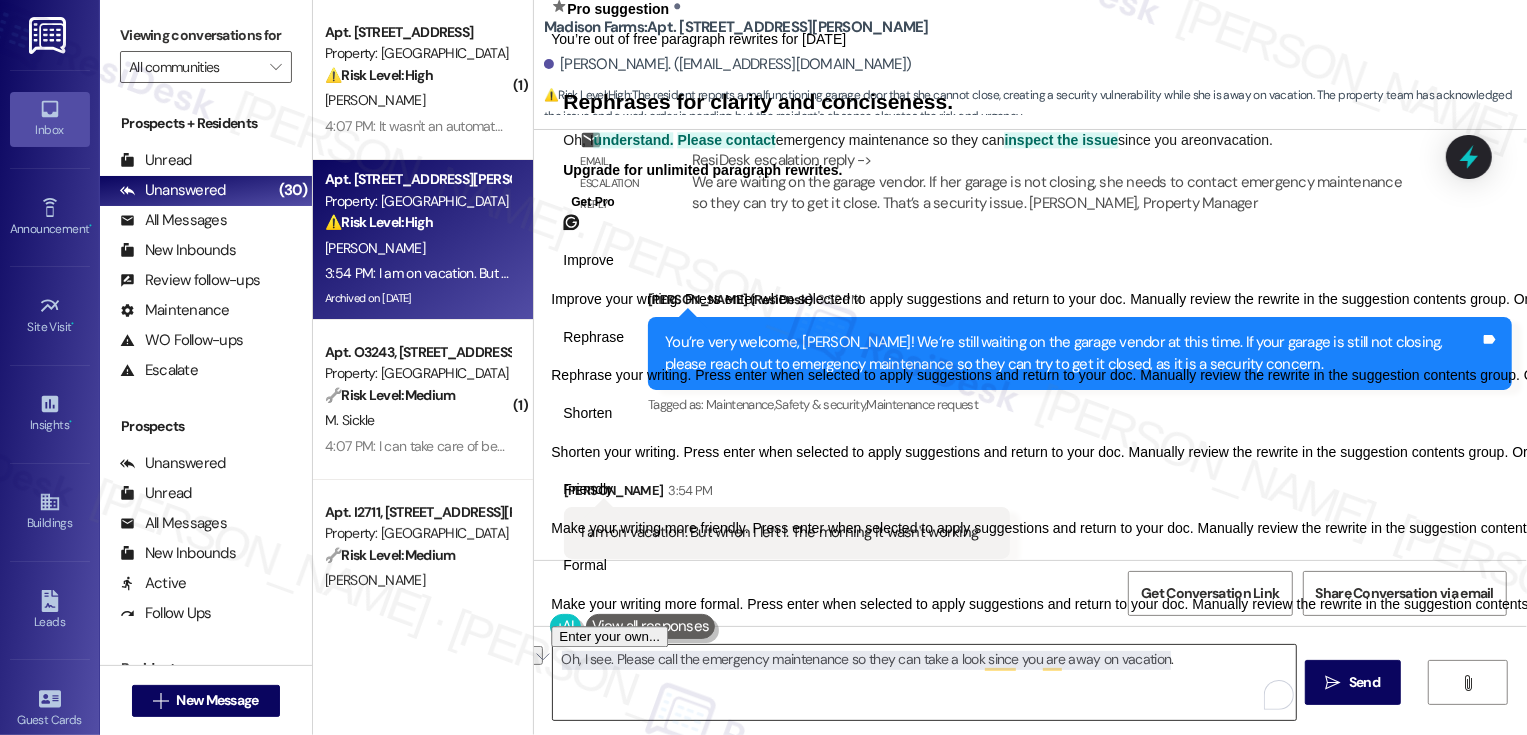 click on "Oh, I see. Please call the emergency maintenance so they can take a look since you are away on vacation." at bounding box center (924, 682) 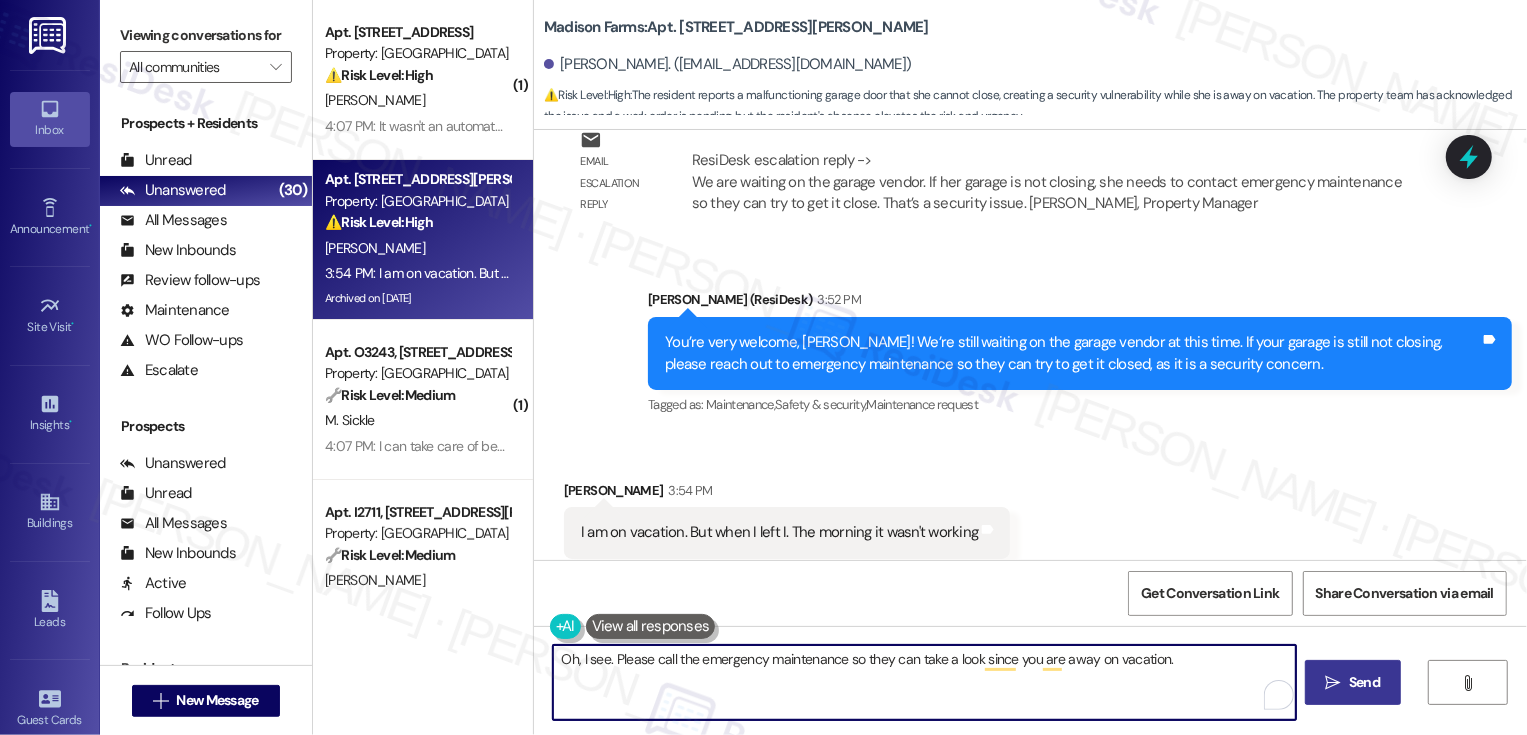 click on "Send" at bounding box center [1364, 682] 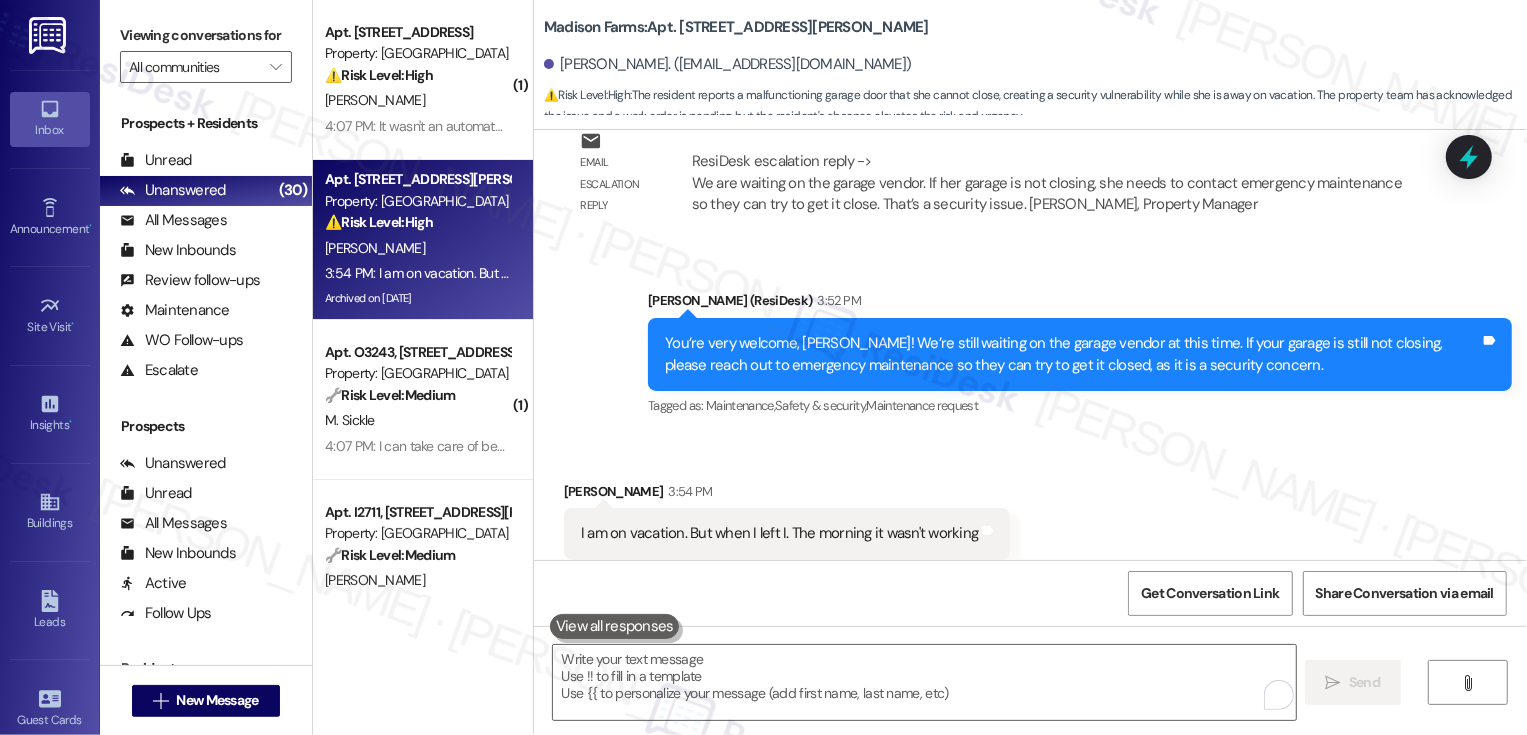 scroll, scrollTop: 5611, scrollLeft: 0, axis: vertical 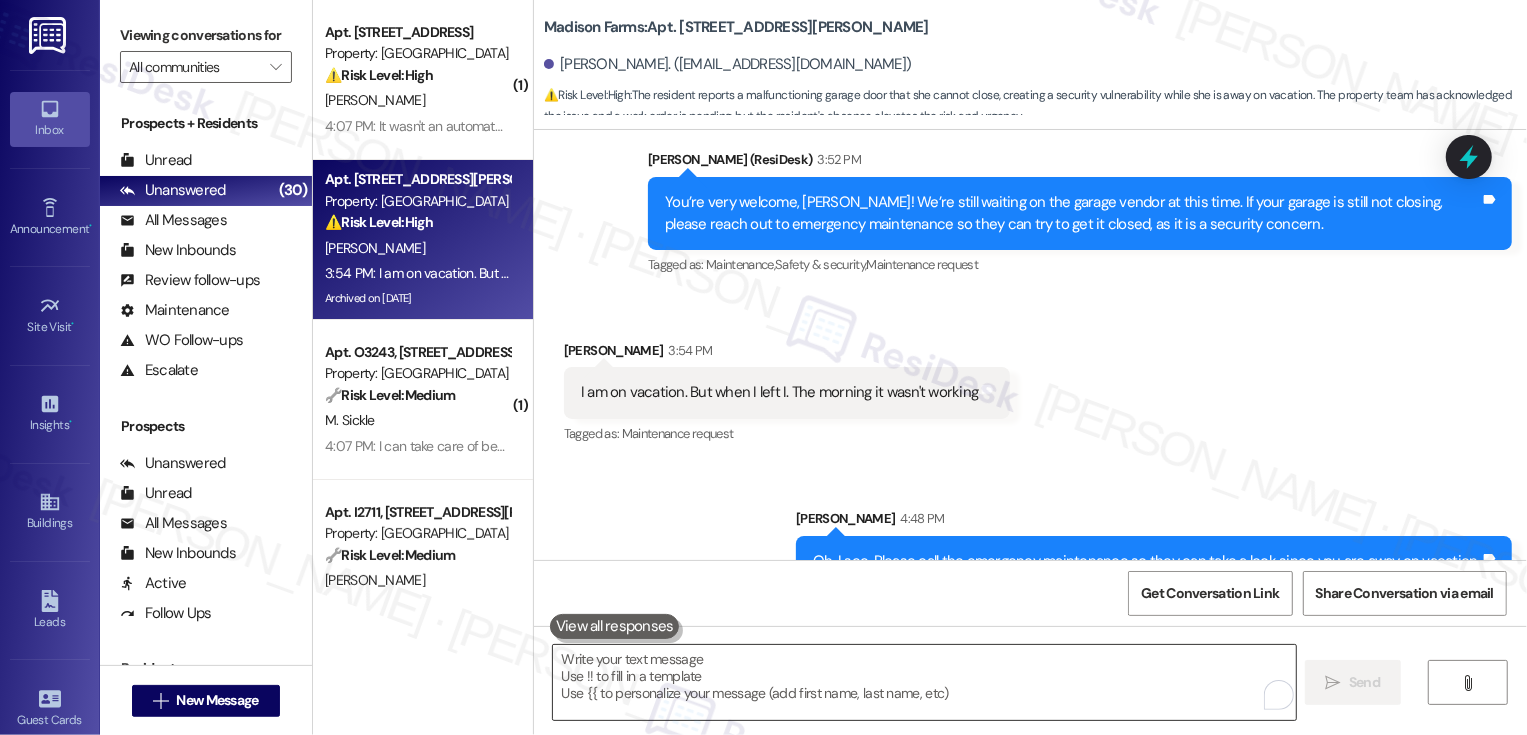 click at bounding box center (924, 682) 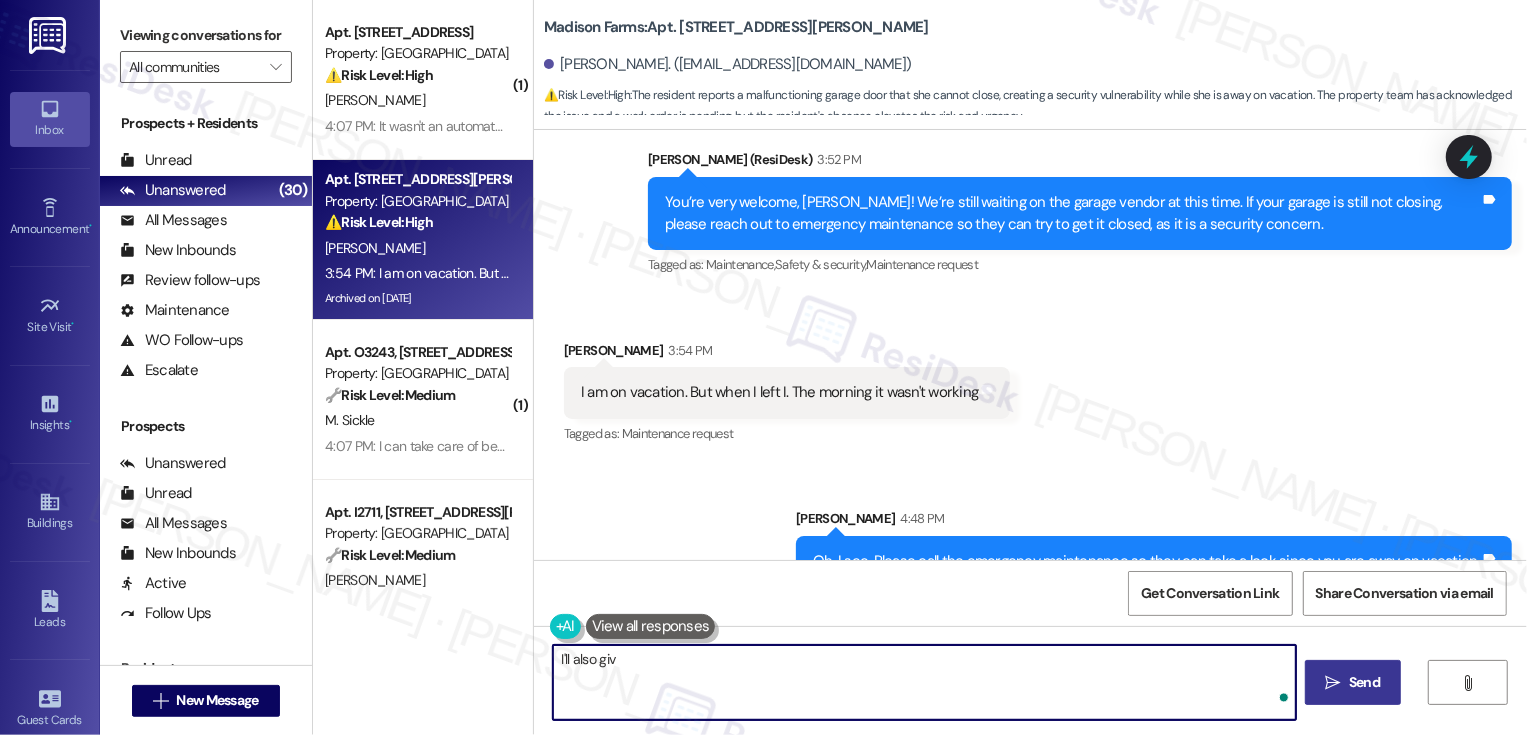 type on "I'll also giv" 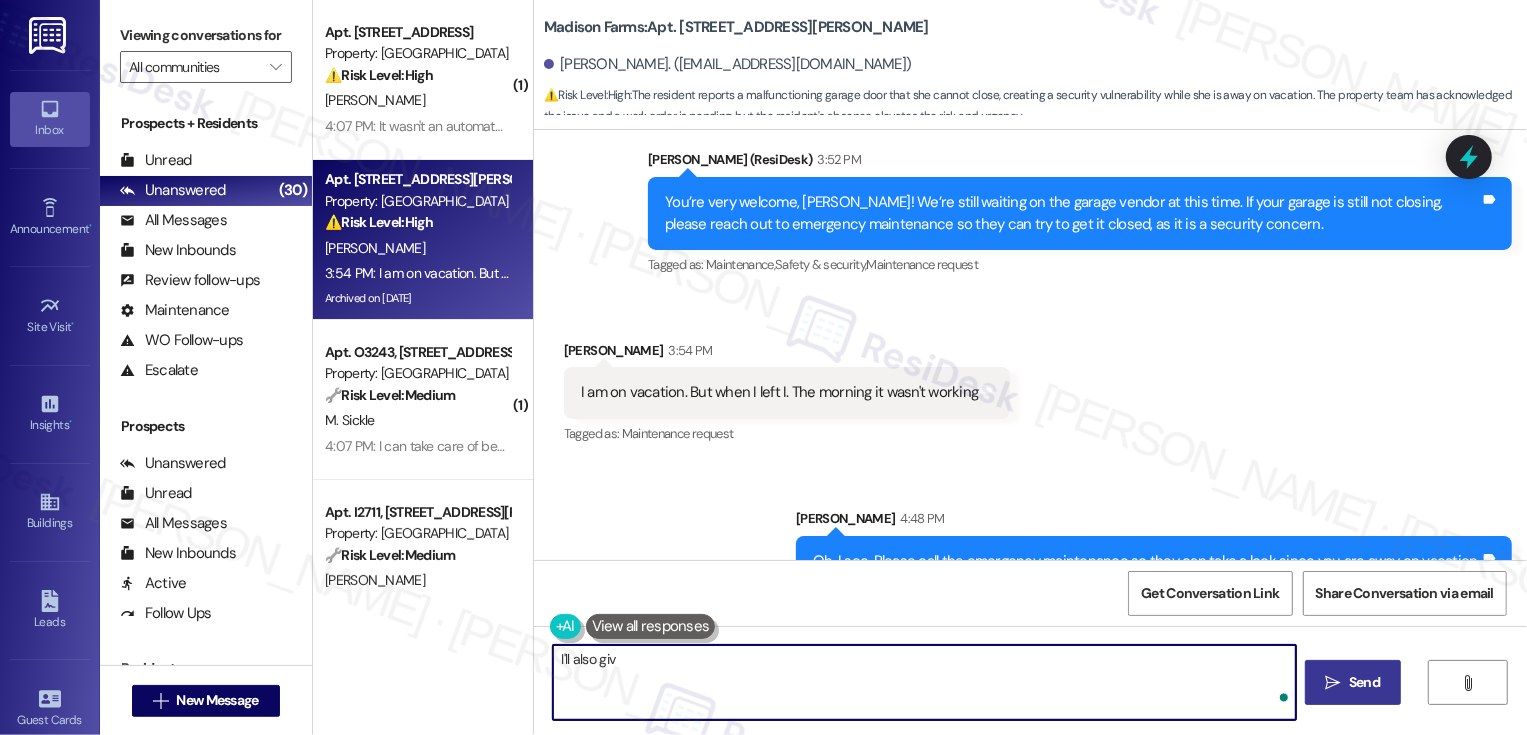 type 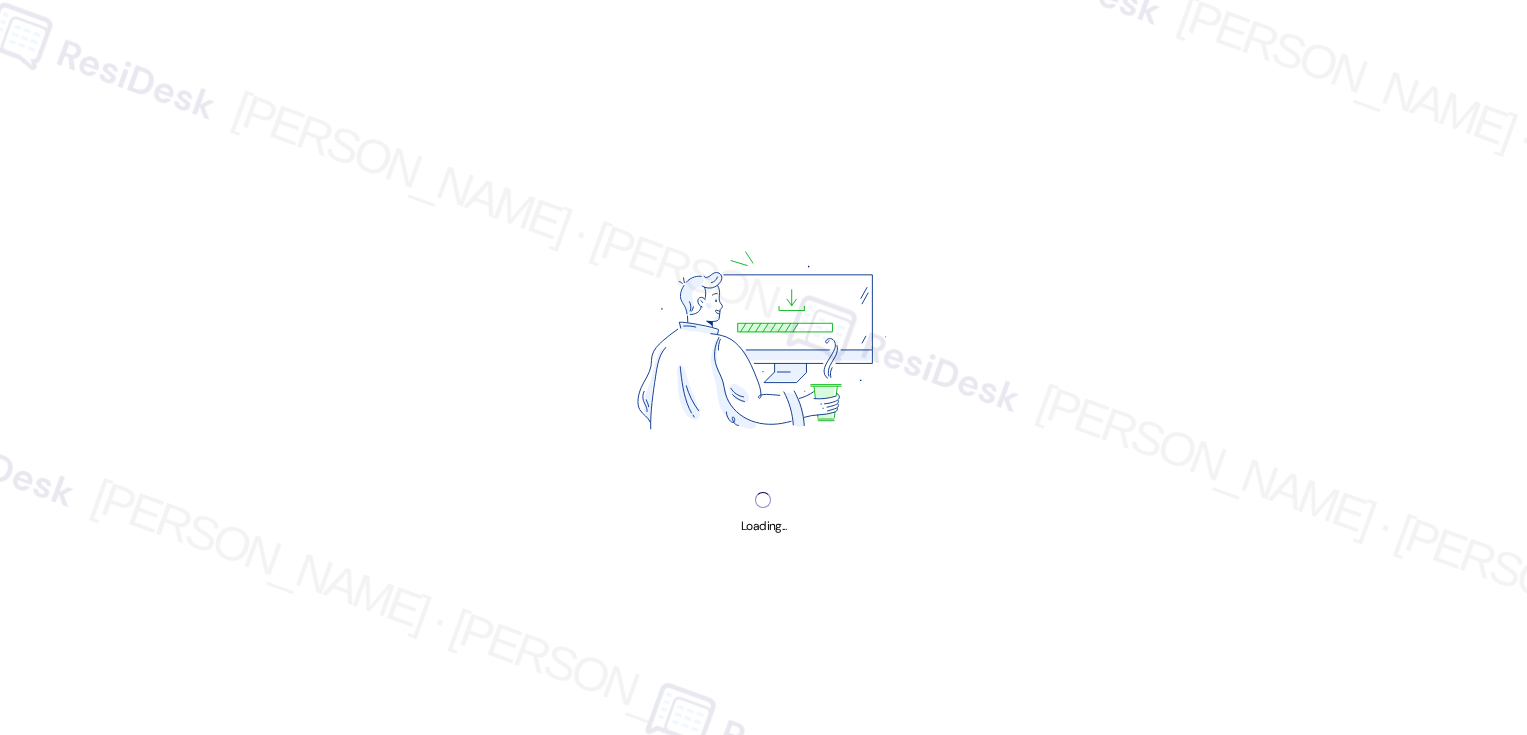 scroll, scrollTop: 0, scrollLeft: 0, axis: both 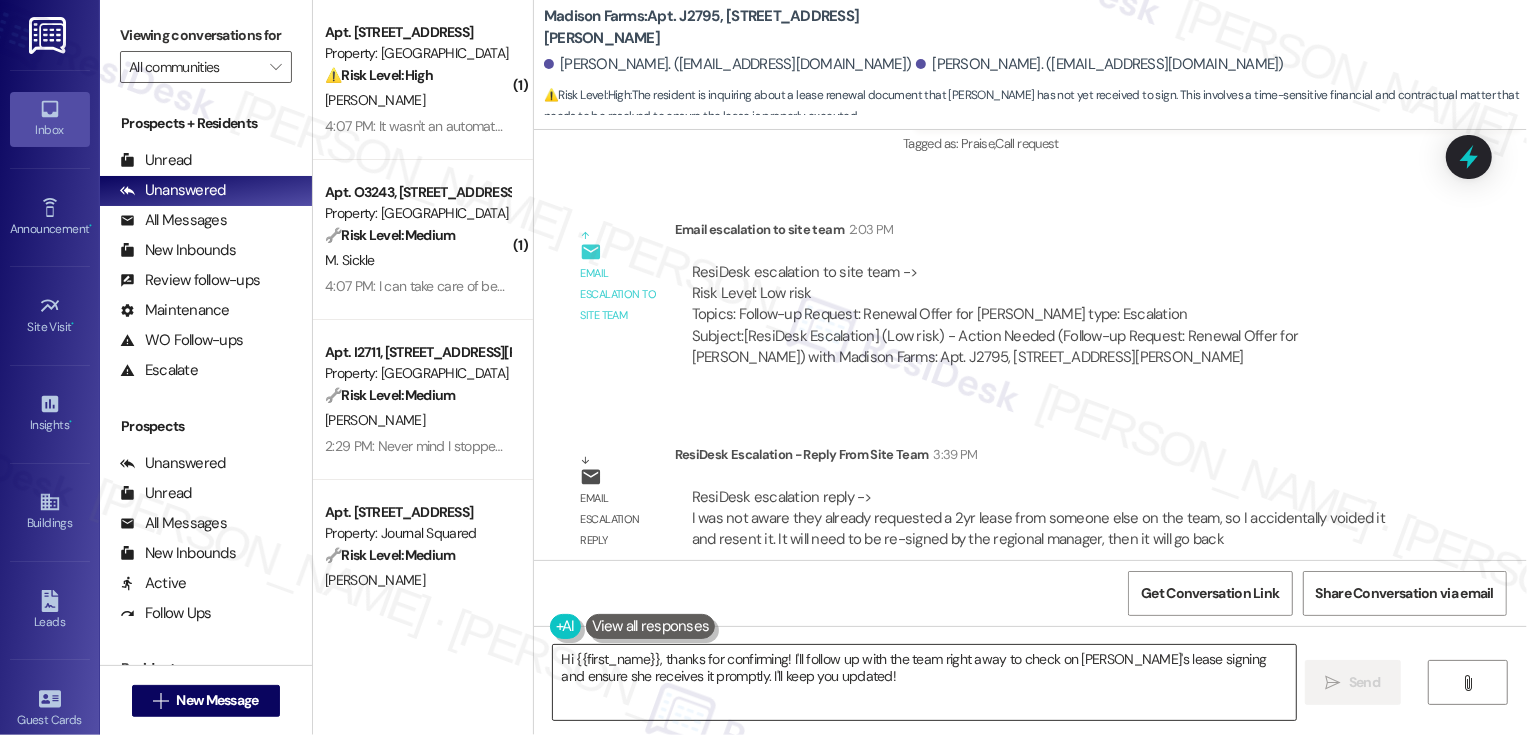 click on "Hi {{first_name}}, thanks for confirming! I'll follow up with the team right away to check on [PERSON_NAME]'s lease signing and ensure she receives it promptly. I'll keep you updated!" at bounding box center (924, 682) 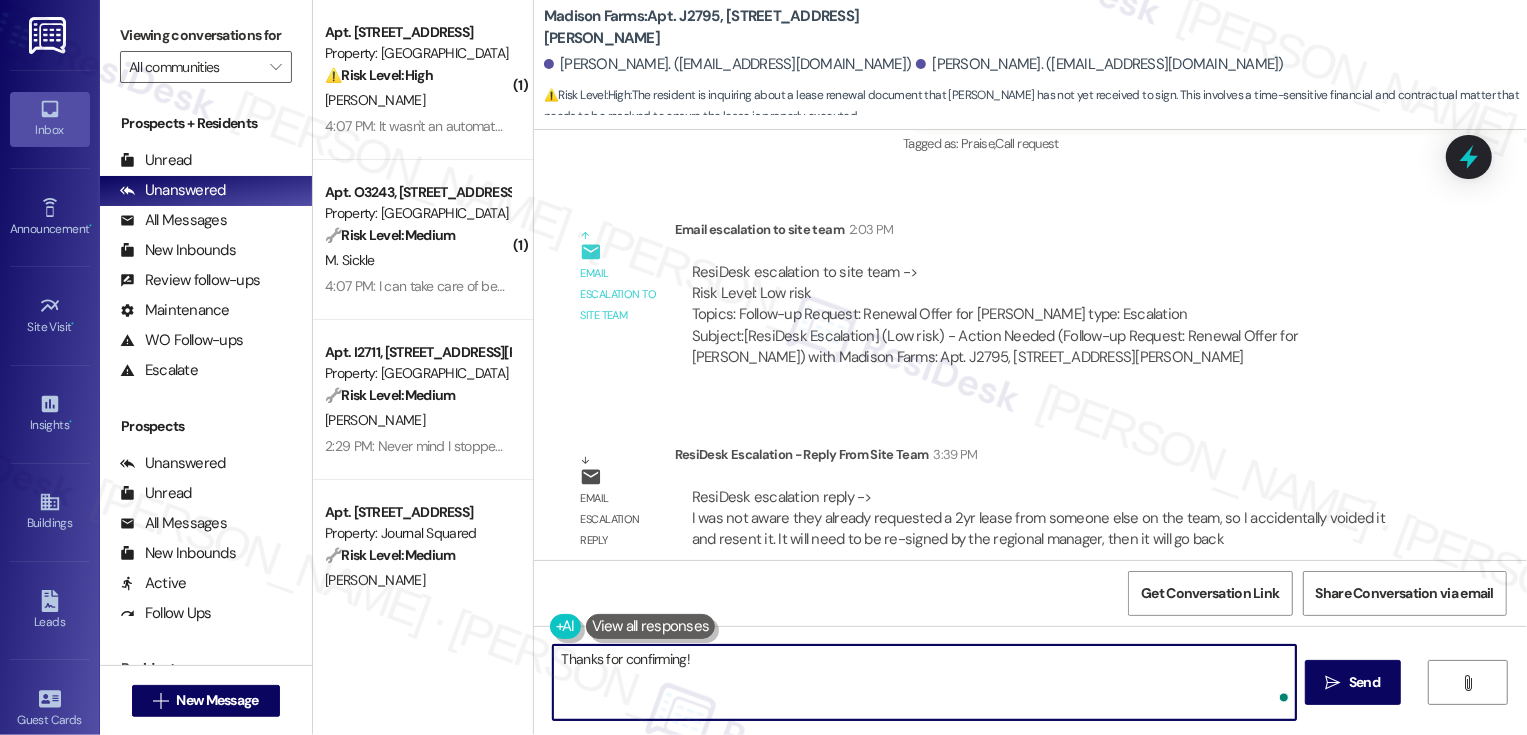paste on "It will need to be re-signed by the regional manager, then it will go back to [PERSON_NAME] to sign followed by [PERSON_NAME]." 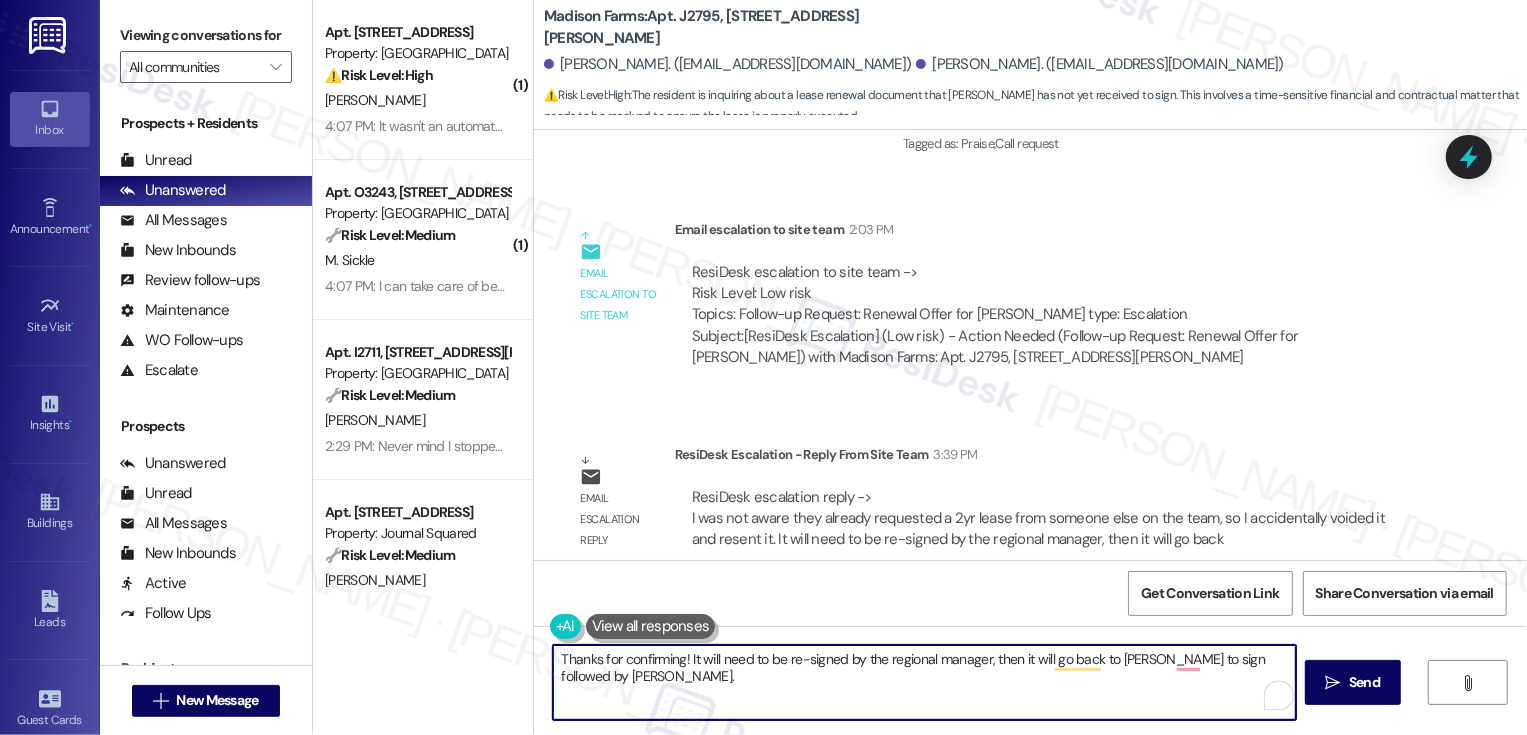 click on "Thanks for confirming! It will need to be re-signed by the regional manager, then it will go back to [PERSON_NAME] to sign followed by [PERSON_NAME]." at bounding box center (924, 682) 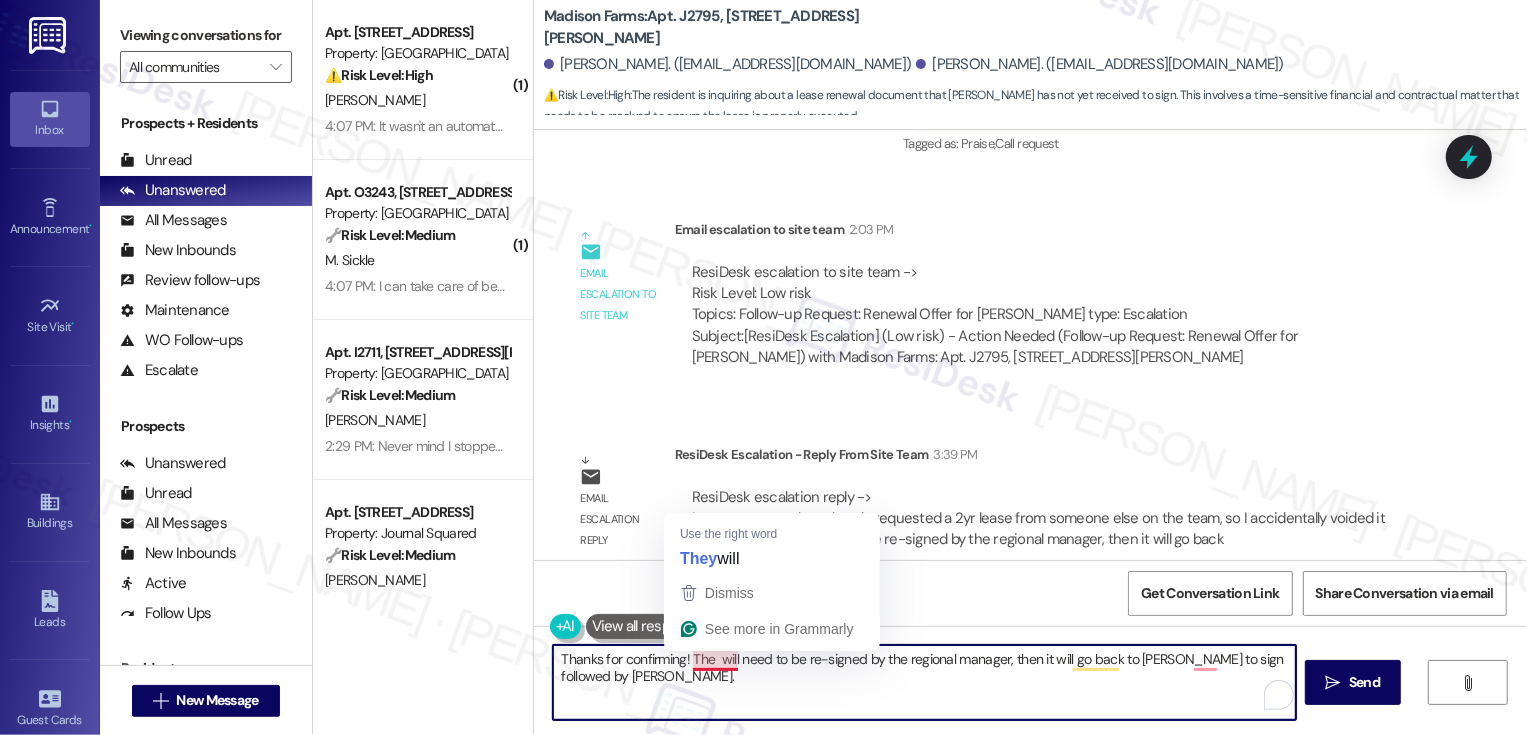 drag, startPoint x: 703, startPoint y: 661, endPoint x: 746, endPoint y: 695, distance: 54.81788 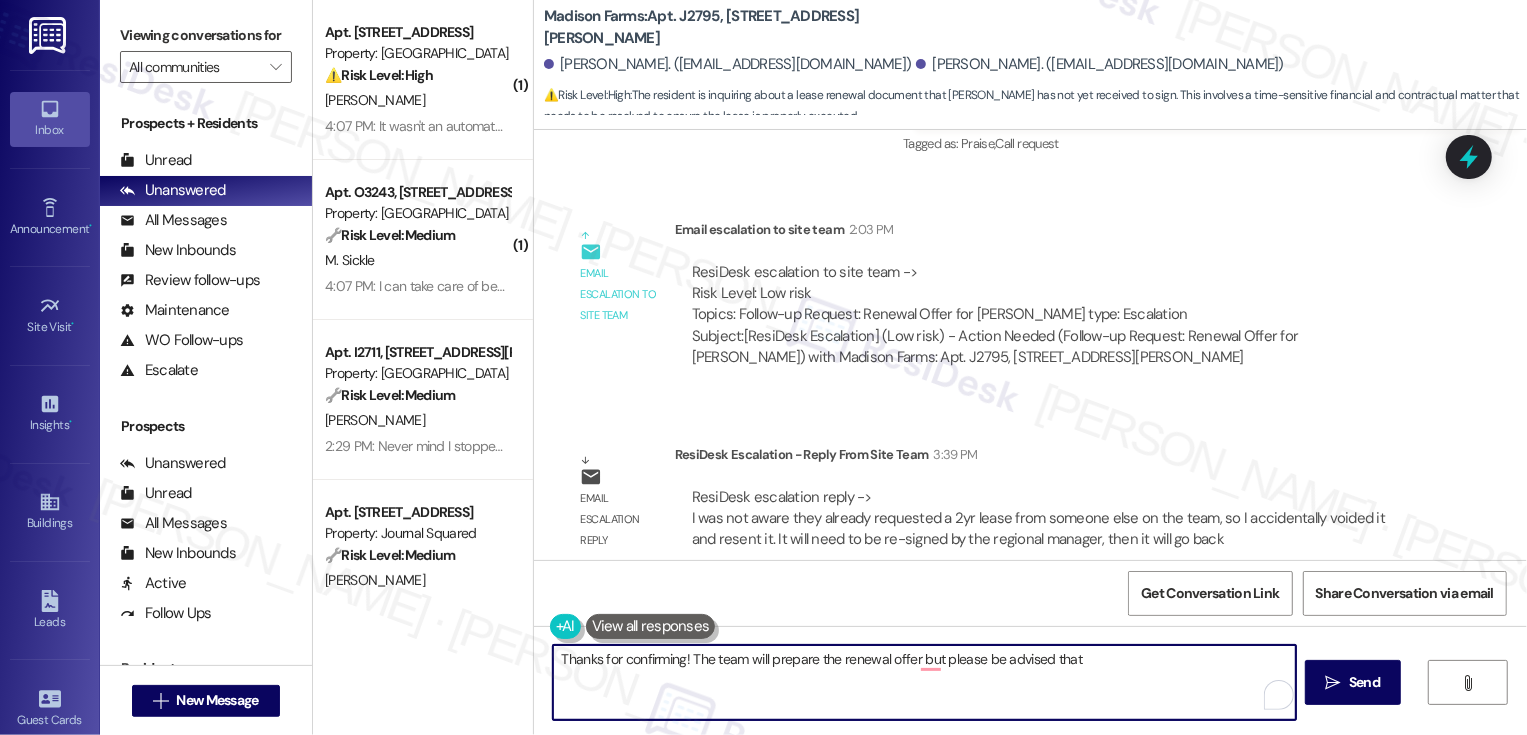 paste on "t will need to be re-signed by the regional manager, then it will go back to [PERSON_NAME] to sign followed by [PERSON_NAME]." 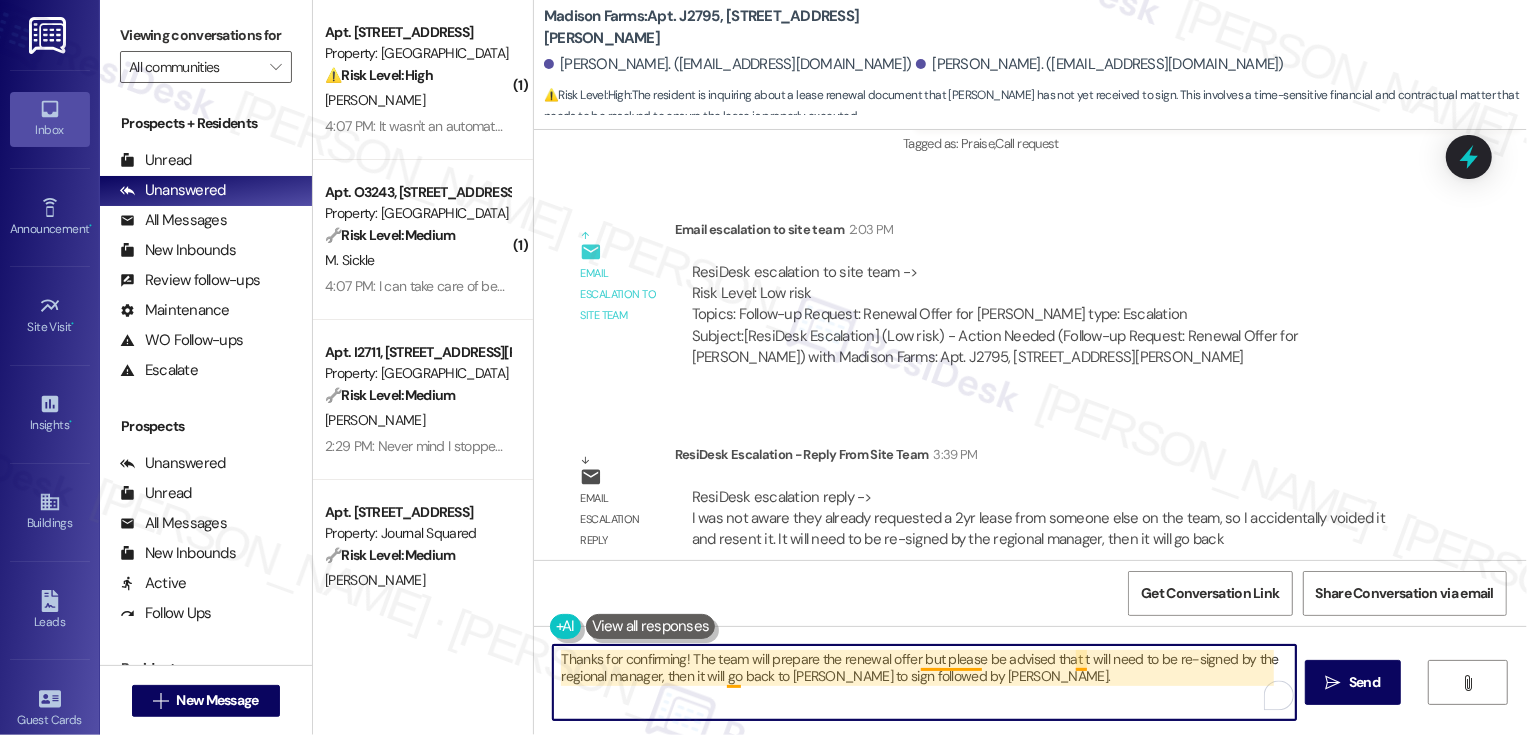 click on "Thanks for confirming! The team will prepare the renewal offer but please be advised that t will need to be re-signed by the regional manager, then it will go back to [PERSON_NAME] to sign followed by [PERSON_NAME]." at bounding box center (924, 682) 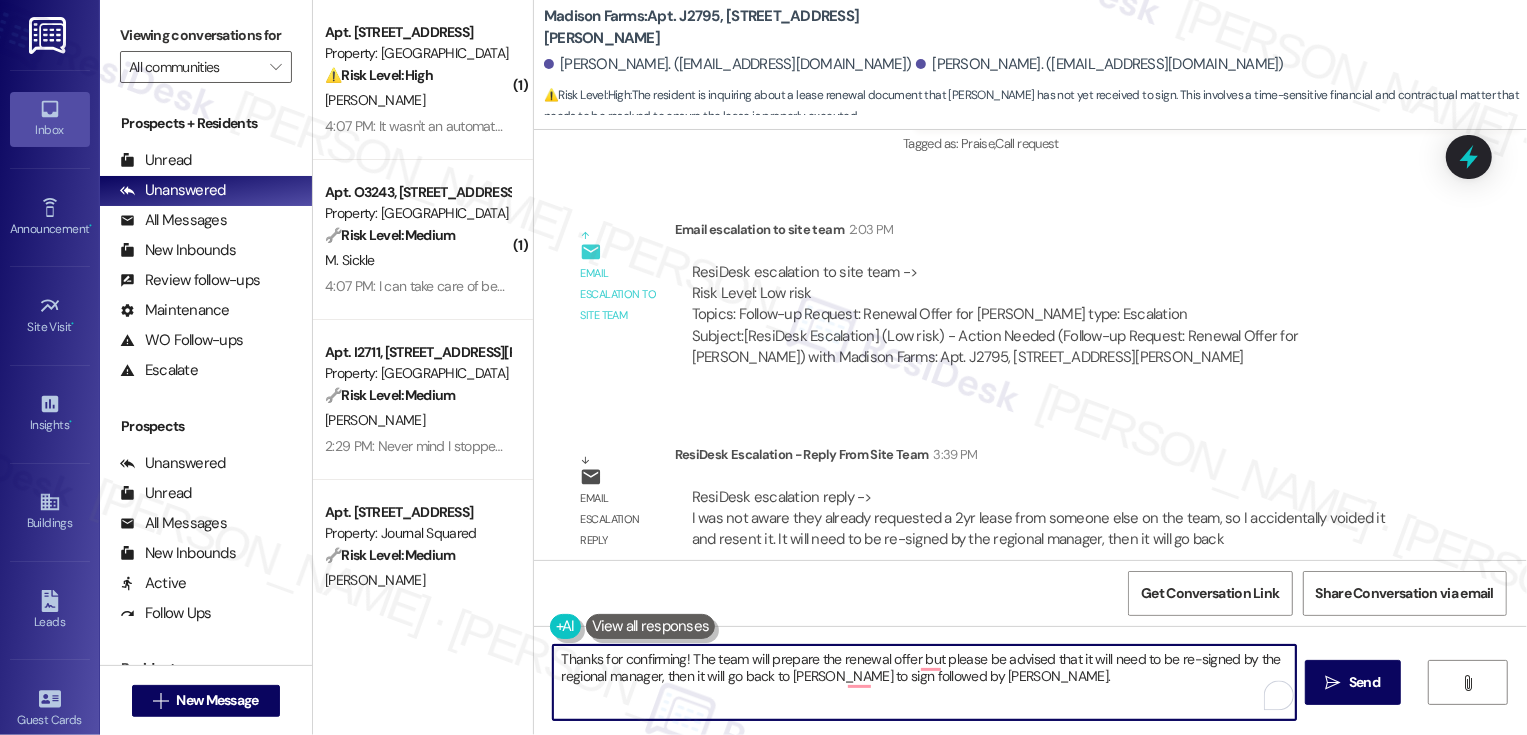 drag, startPoint x: 556, startPoint y: 672, endPoint x: 504, endPoint y: 672, distance: 52 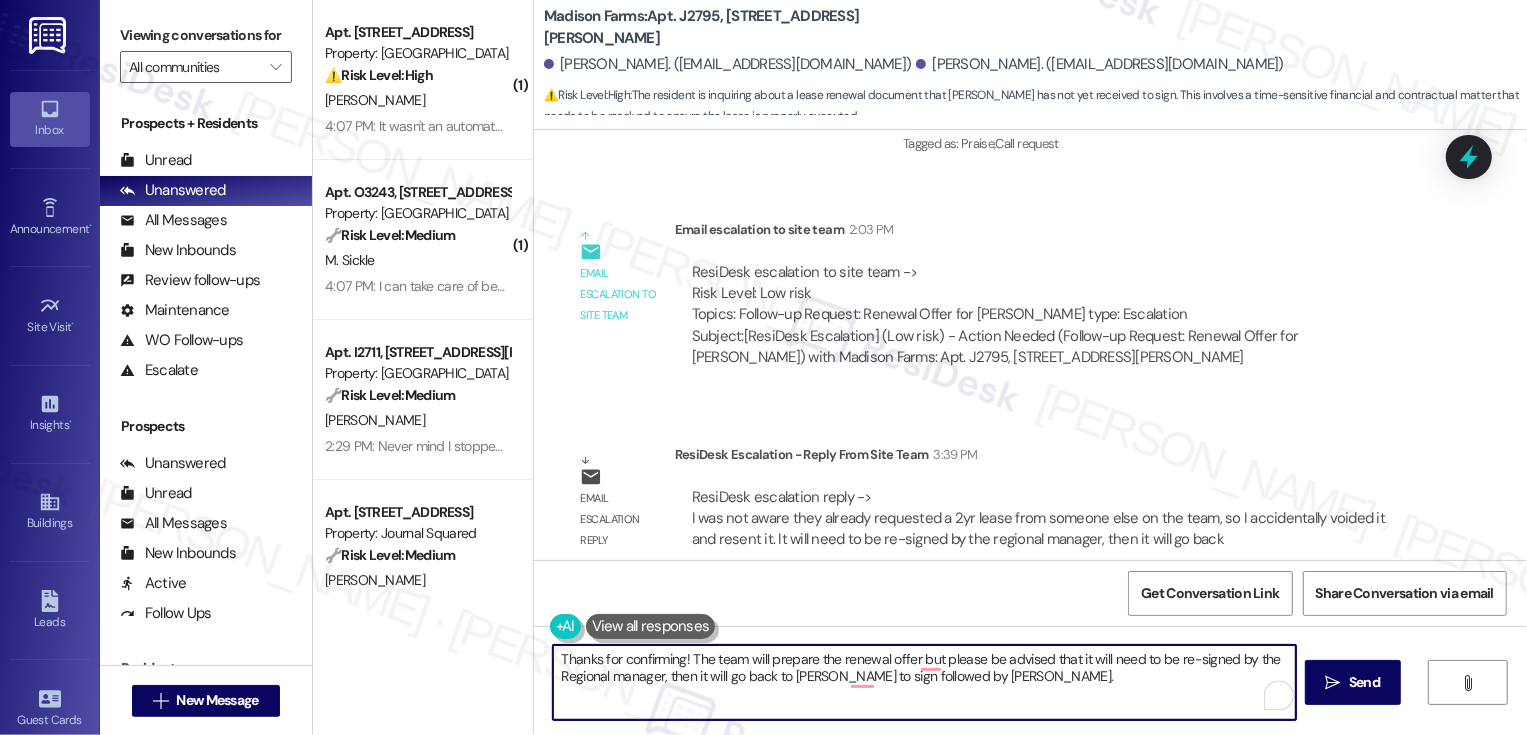 click on "Thanks for confirming! The team will prepare the renewal offer but please be advised that it will need to be re-signed by the Regional manager, then it will go back to [PERSON_NAME] to sign followed by [PERSON_NAME]." at bounding box center (924, 682) 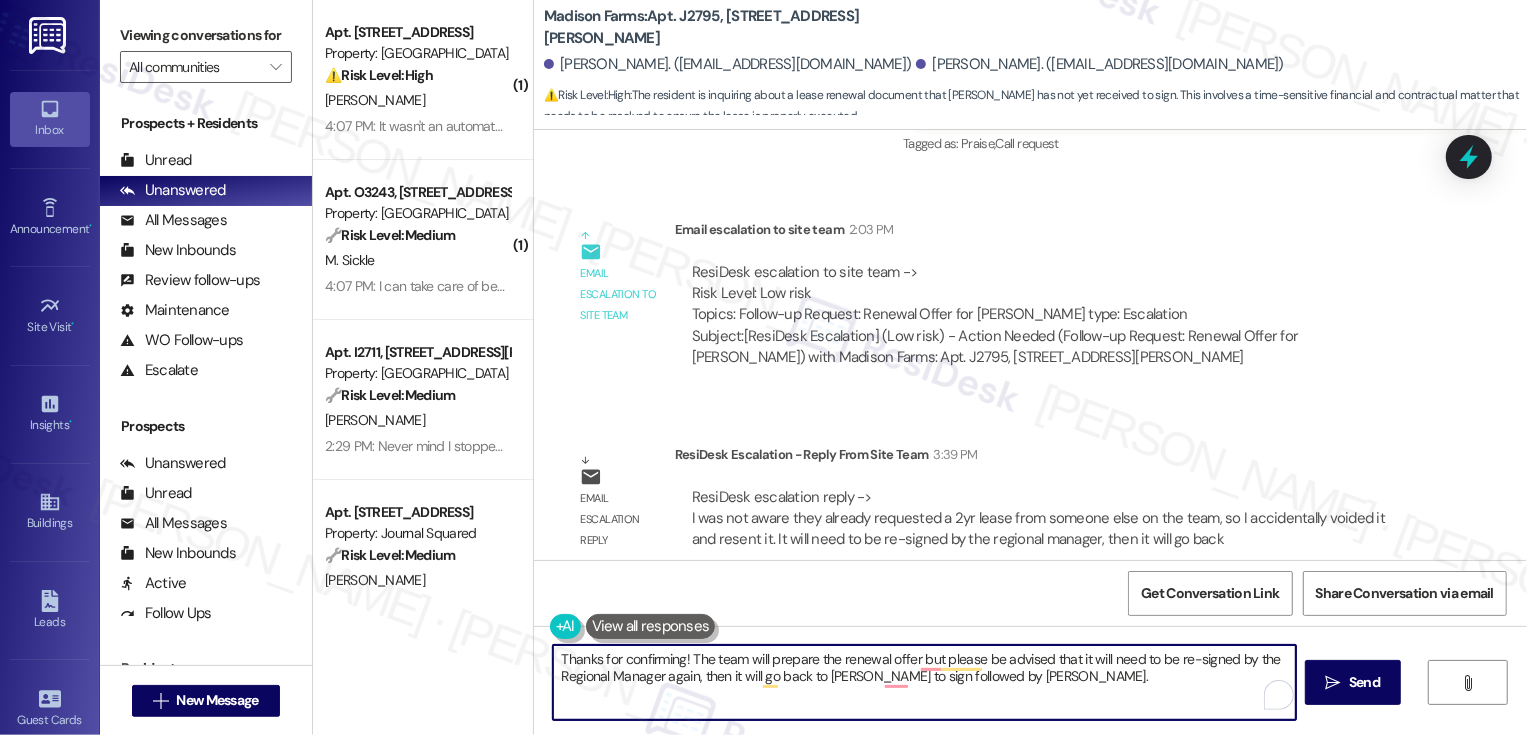click on "Thanks for confirming! The team will prepare the renewal offer but please be advised that it will need to be re-signed by the Regional Manager again, then it will go back to [PERSON_NAME] to sign followed by [PERSON_NAME]." at bounding box center [924, 682] 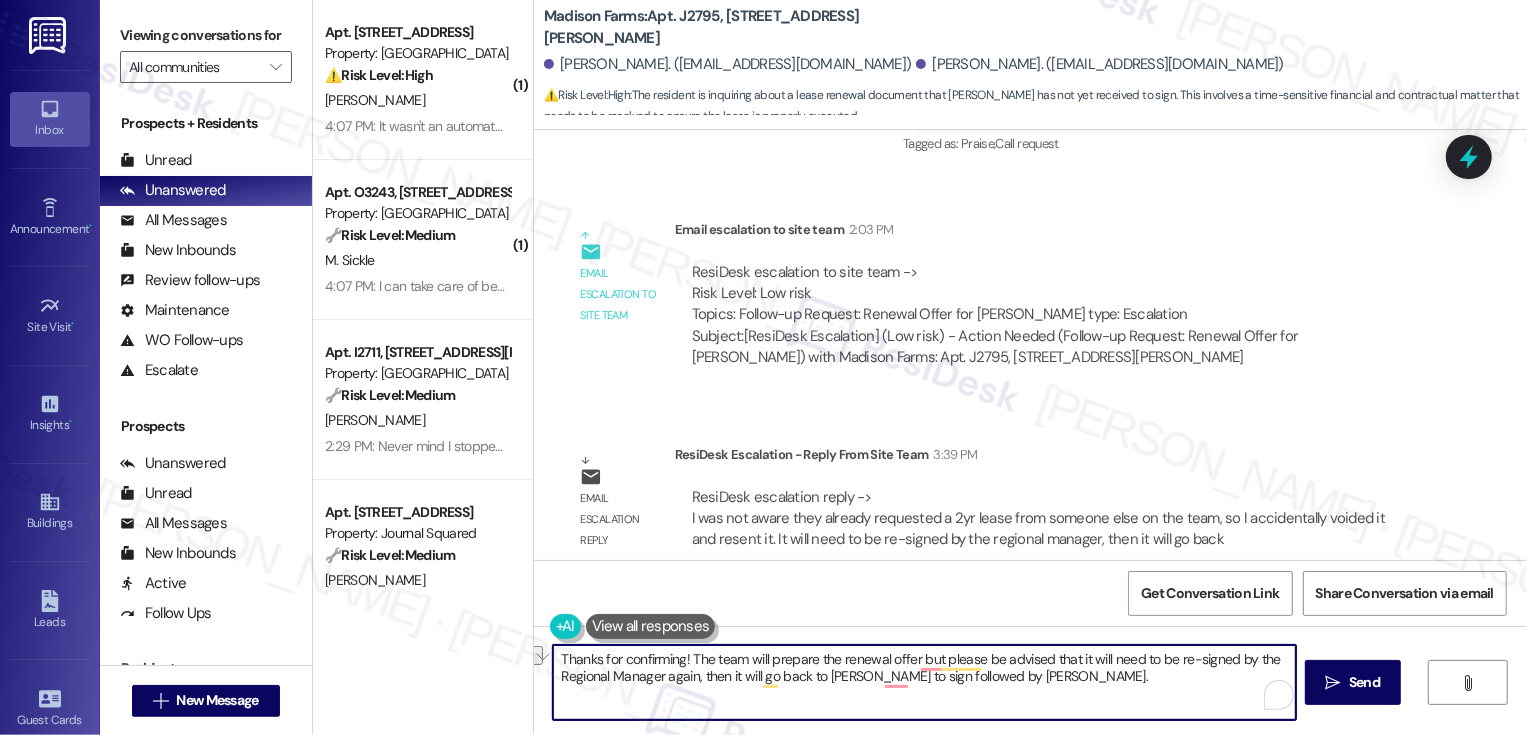 drag, startPoint x: 799, startPoint y: 678, endPoint x: 869, endPoint y: 682, distance: 70.11419 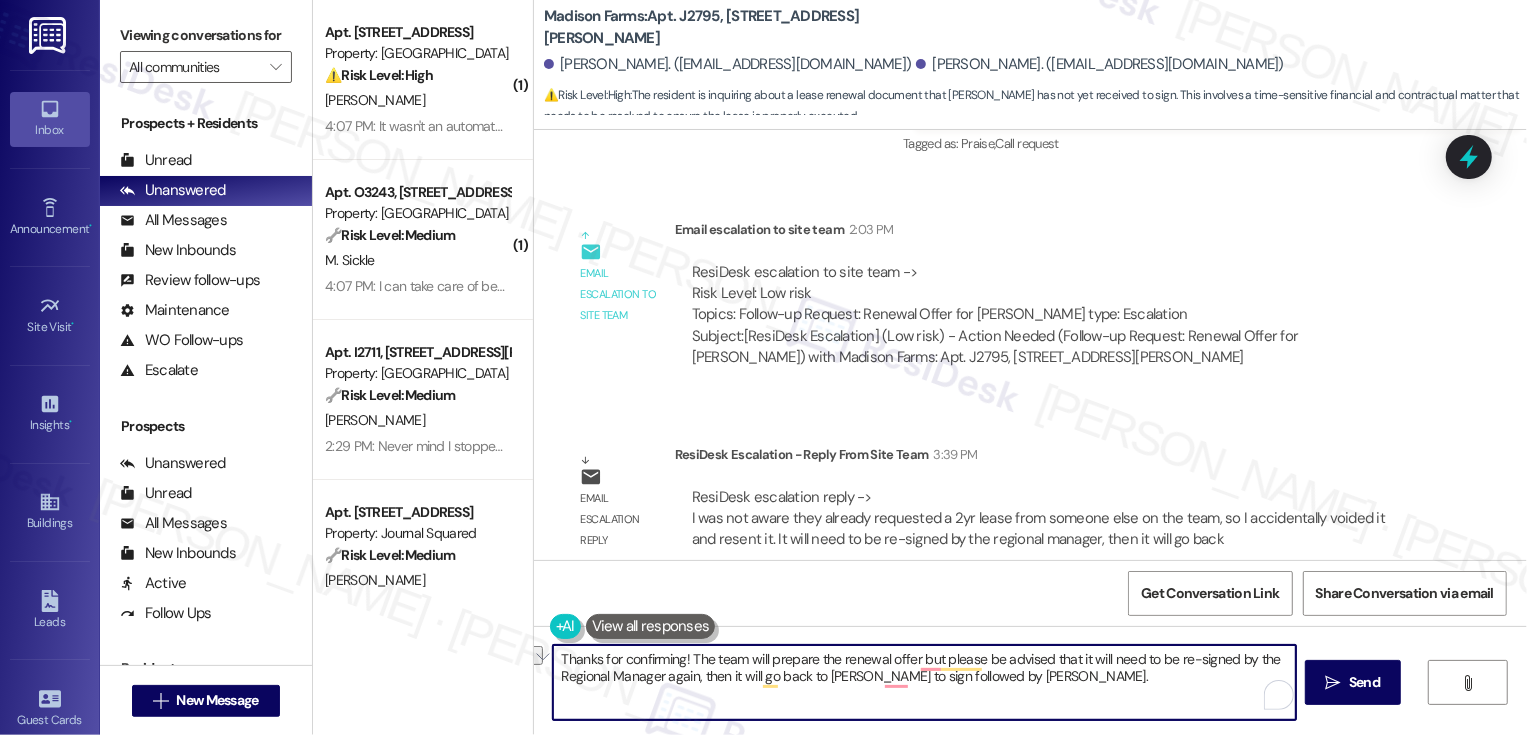 click on "Thanks for confirming! The team will prepare the renewal offer but please be advised that it will need to be re-signed by the Regional Manager again, then it will go back to [PERSON_NAME] to sign followed by [PERSON_NAME]." at bounding box center [924, 682] 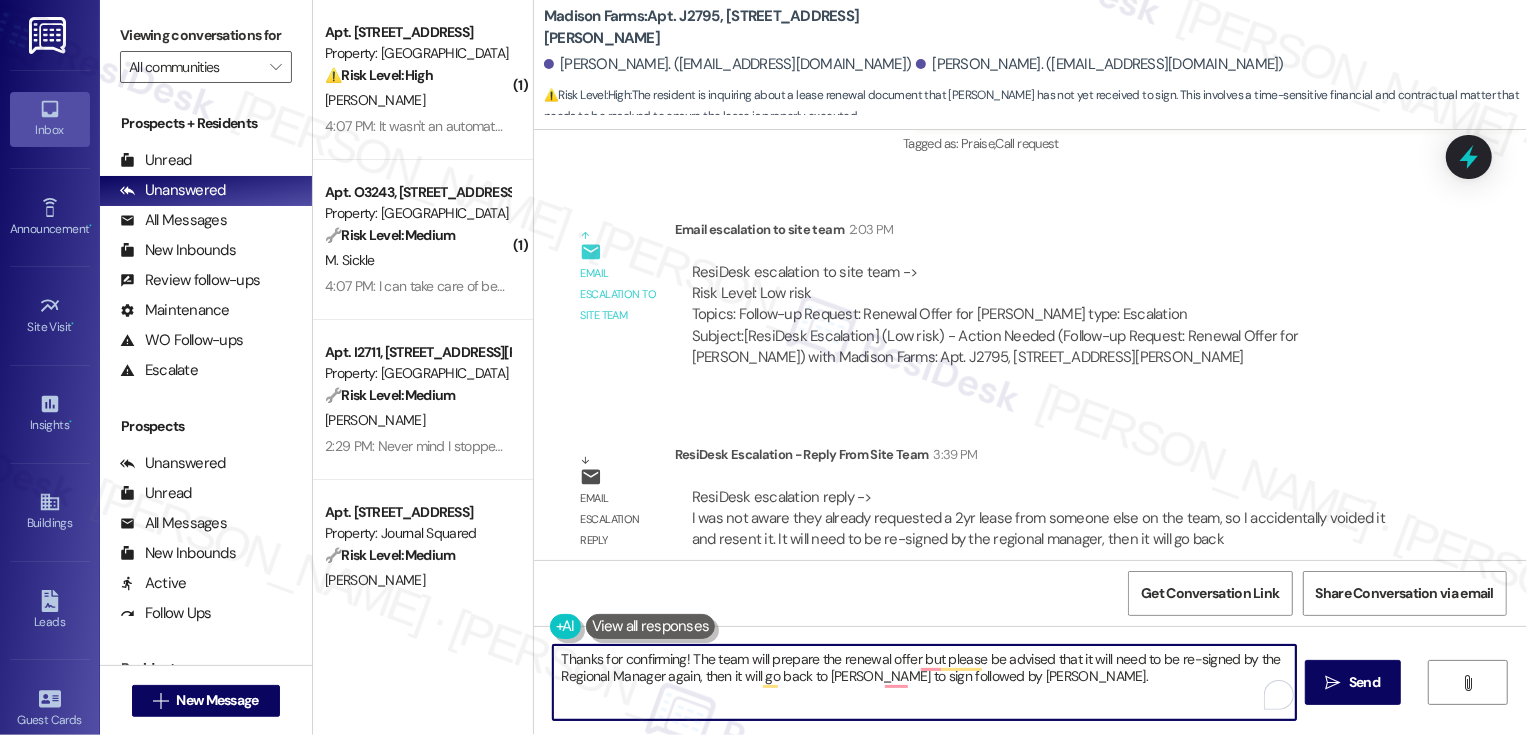 drag, startPoint x: 818, startPoint y: 676, endPoint x: 864, endPoint y: 676, distance: 46 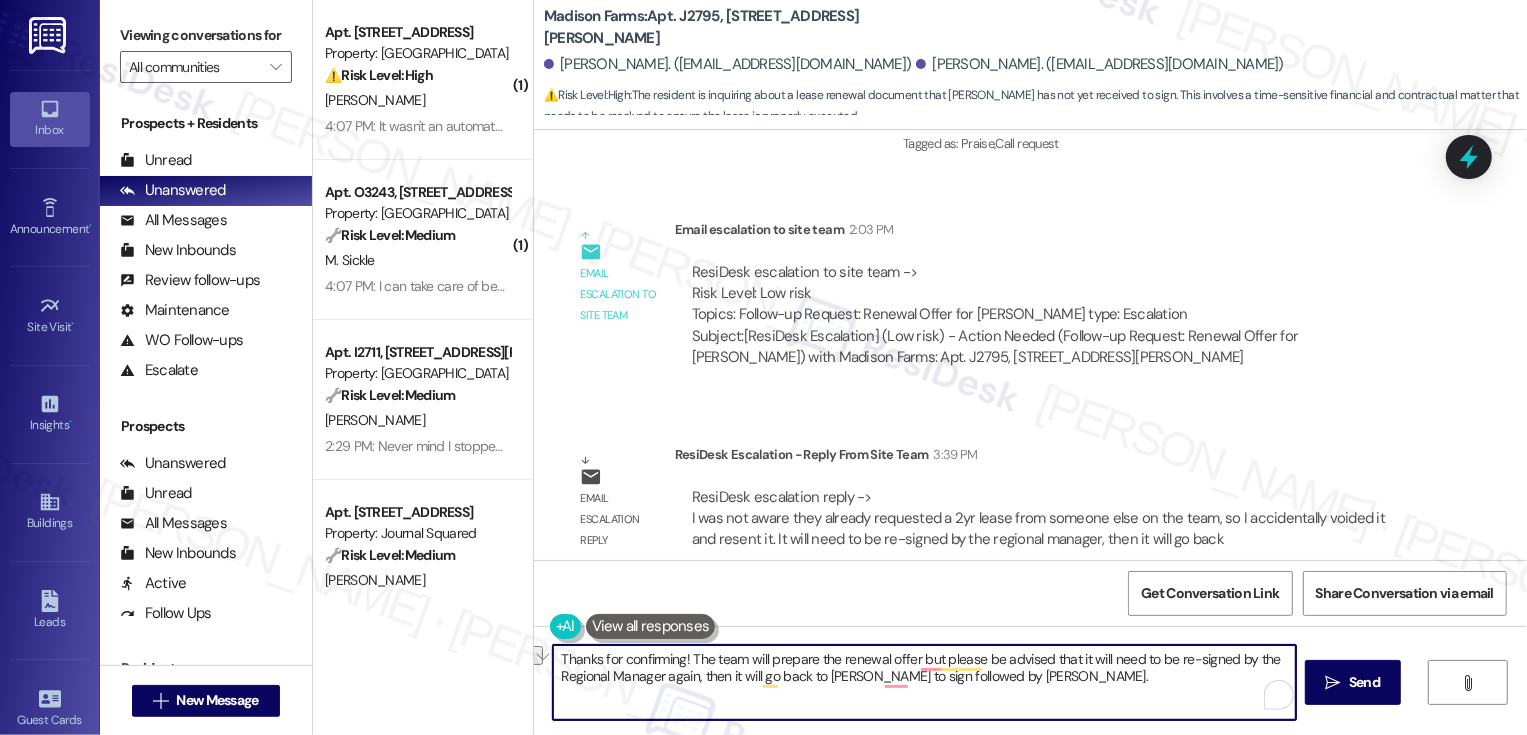 drag, startPoint x: 817, startPoint y: 681, endPoint x: 898, endPoint y: 681, distance: 81 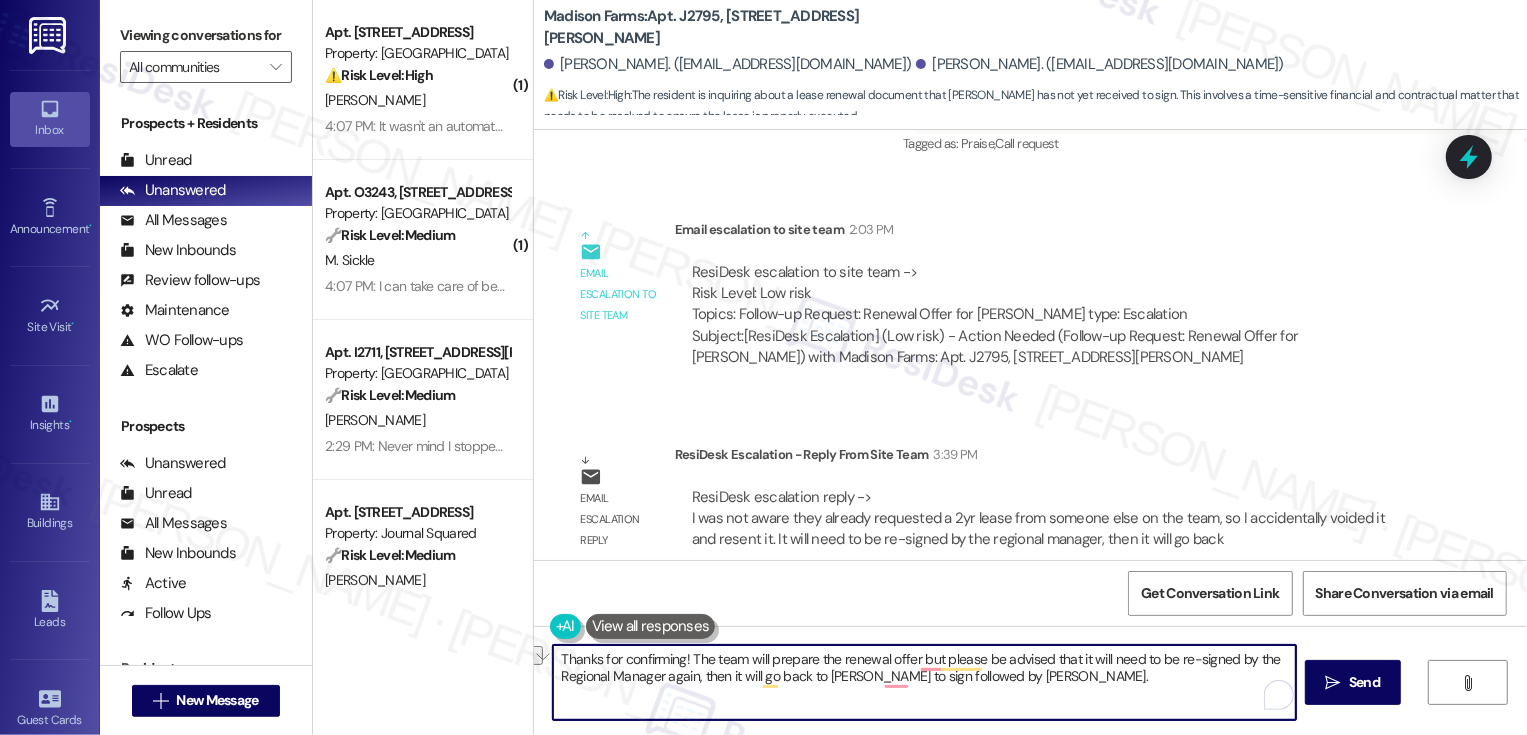 click on "Thanks for confirming! The team will prepare the renewal offer but please be advised that it will need to be re-signed by the Regional Manager again, then it will go back to [PERSON_NAME] to sign followed by [PERSON_NAME]." at bounding box center [924, 682] 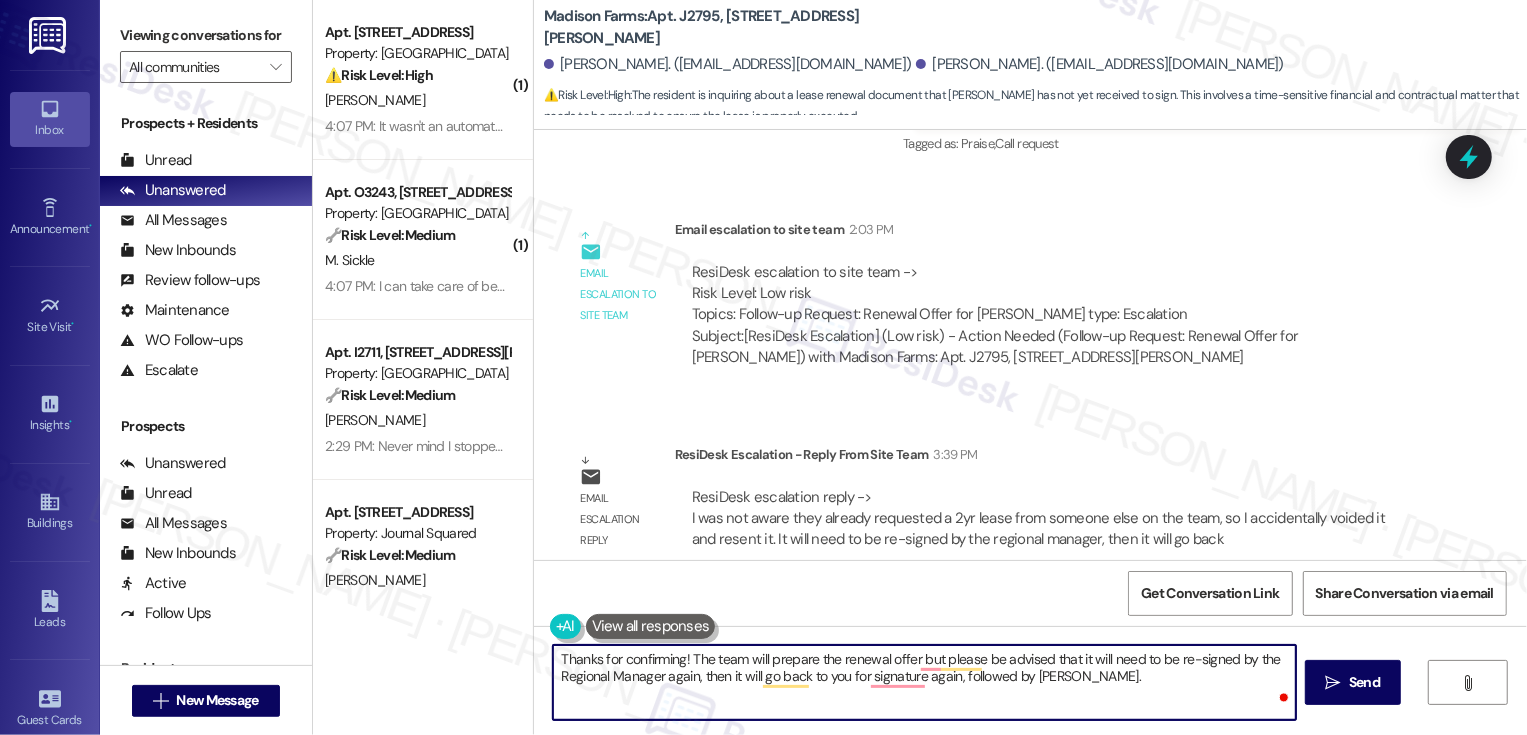 click on "Thanks for confirming! The team will prepare the renewal offer but please be advised that it will need to be re-signed by the Regional Manager again, then it will go back to you for signature again, followed by [PERSON_NAME]." at bounding box center [924, 682] 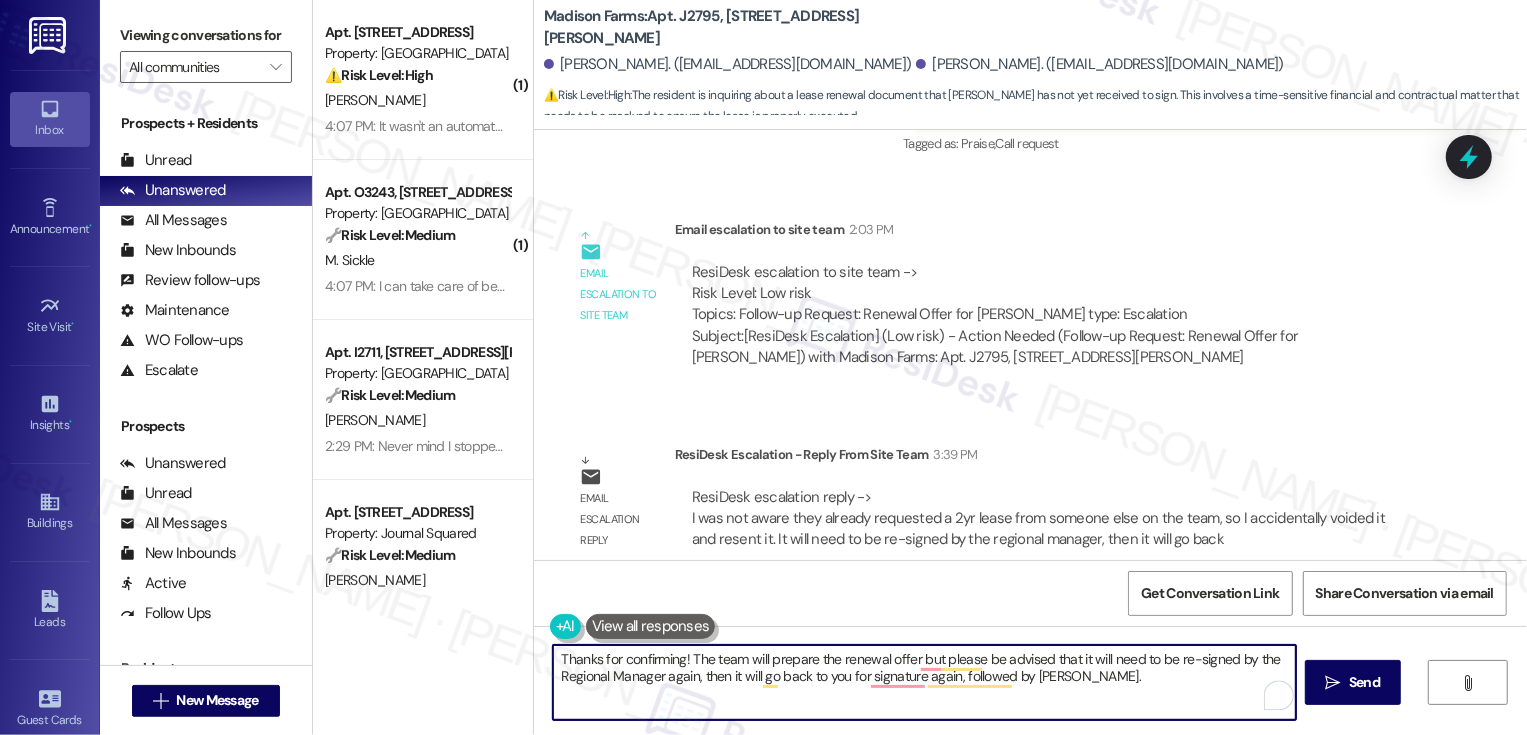 click on "Thanks for confirming! The team will prepare the renewal offer but please be advised that it will need to be re-signed by the Regional Manager again, then it will go back to you for signature again, followed by [PERSON_NAME]." at bounding box center [924, 682] 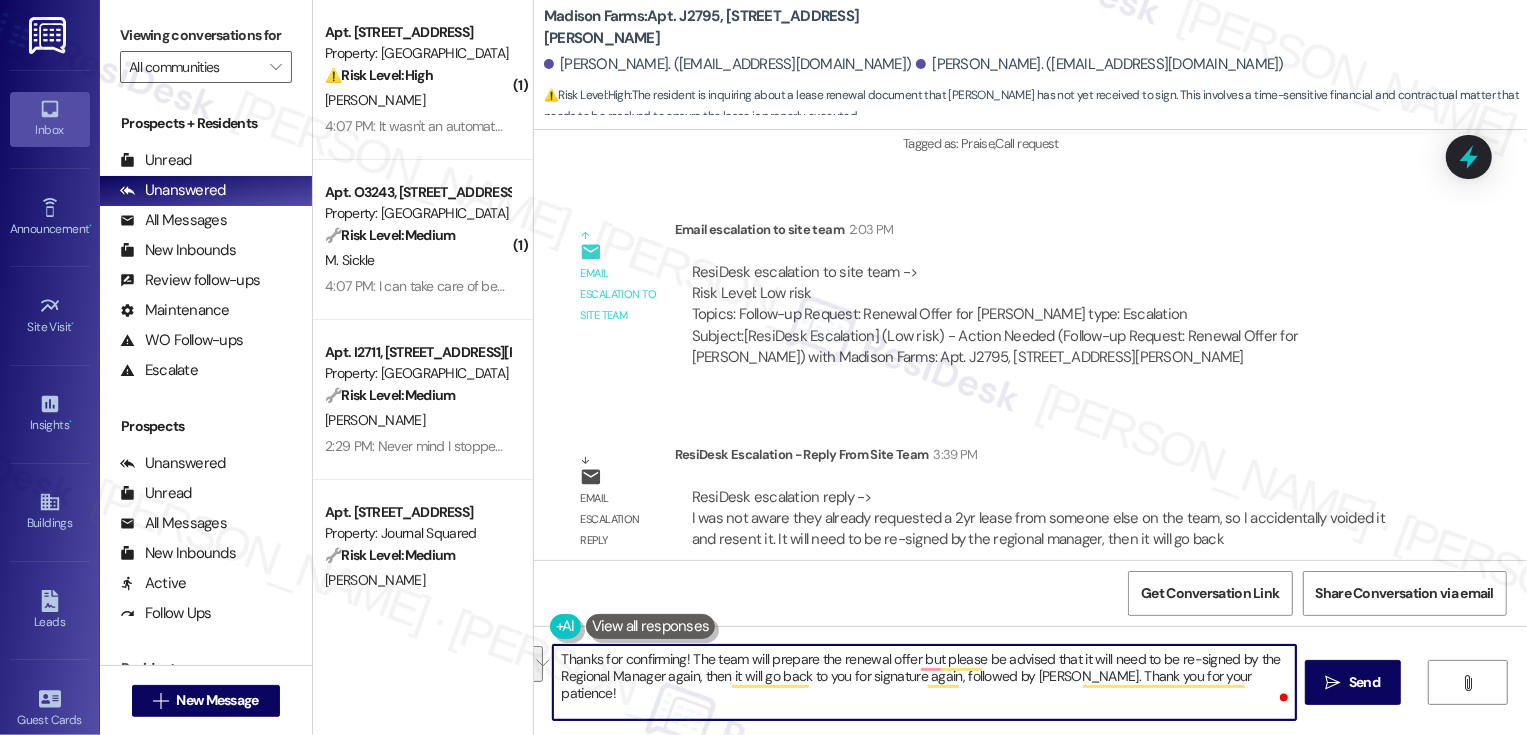 paste on "go ahead and prepare the renewal offer. Just a heads-up—it will need to be re-signed by the Regional Manager first, then it’ll come back to you for your signature again, and finally to [PERSON_NAME].
Thank you for your patience throughout the process!" 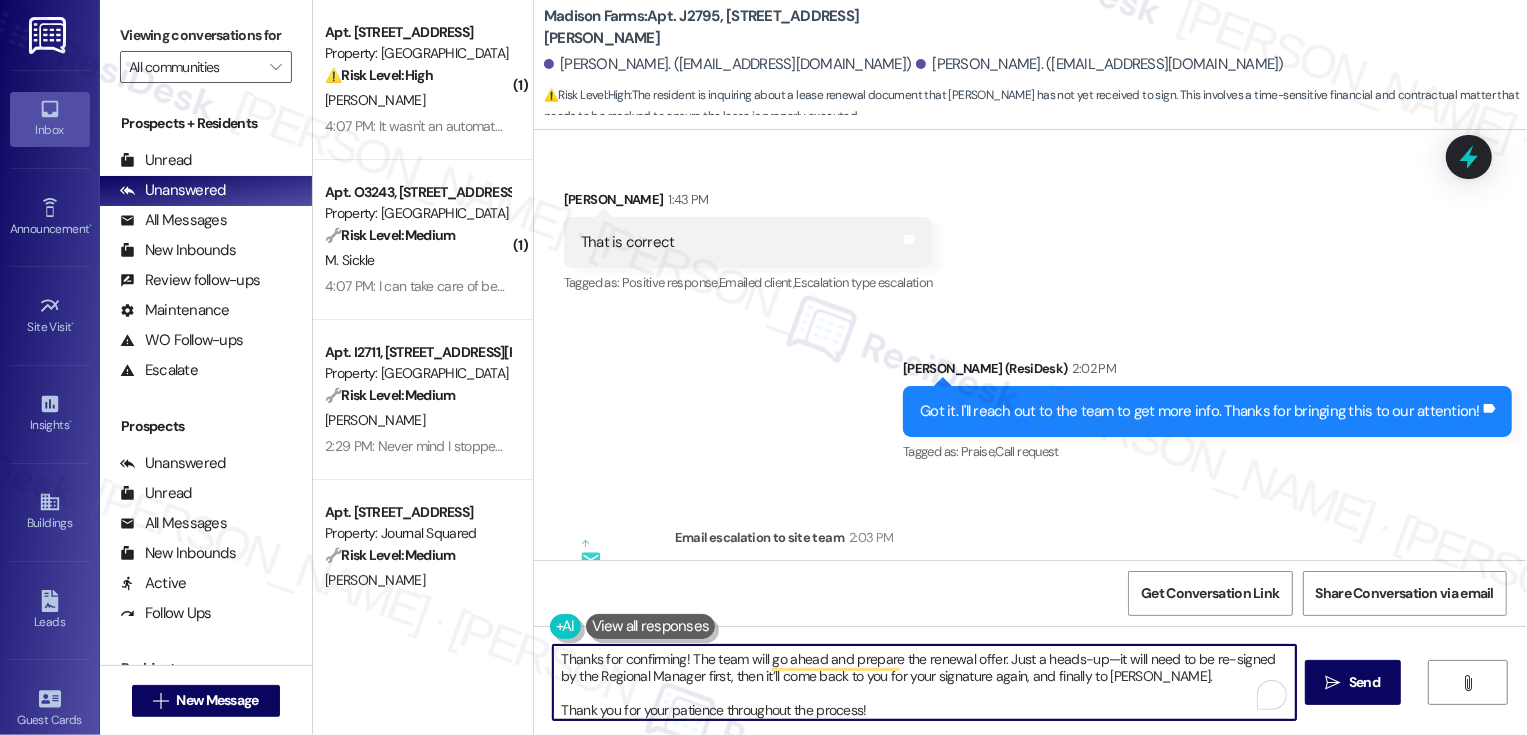 scroll, scrollTop: 1984, scrollLeft: 0, axis: vertical 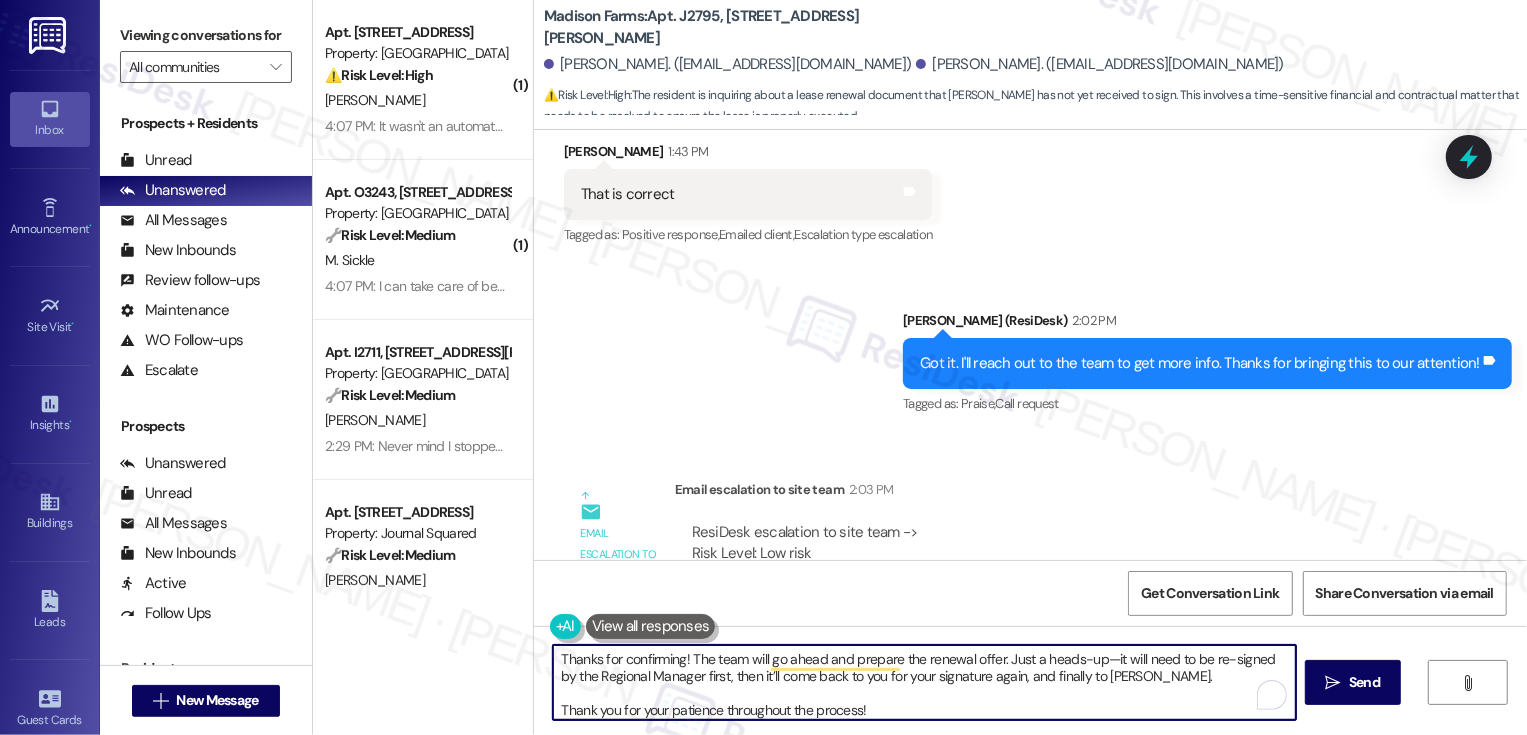 drag, startPoint x: 679, startPoint y: 657, endPoint x: 488, endPoint y: 648, distance: 191.21193 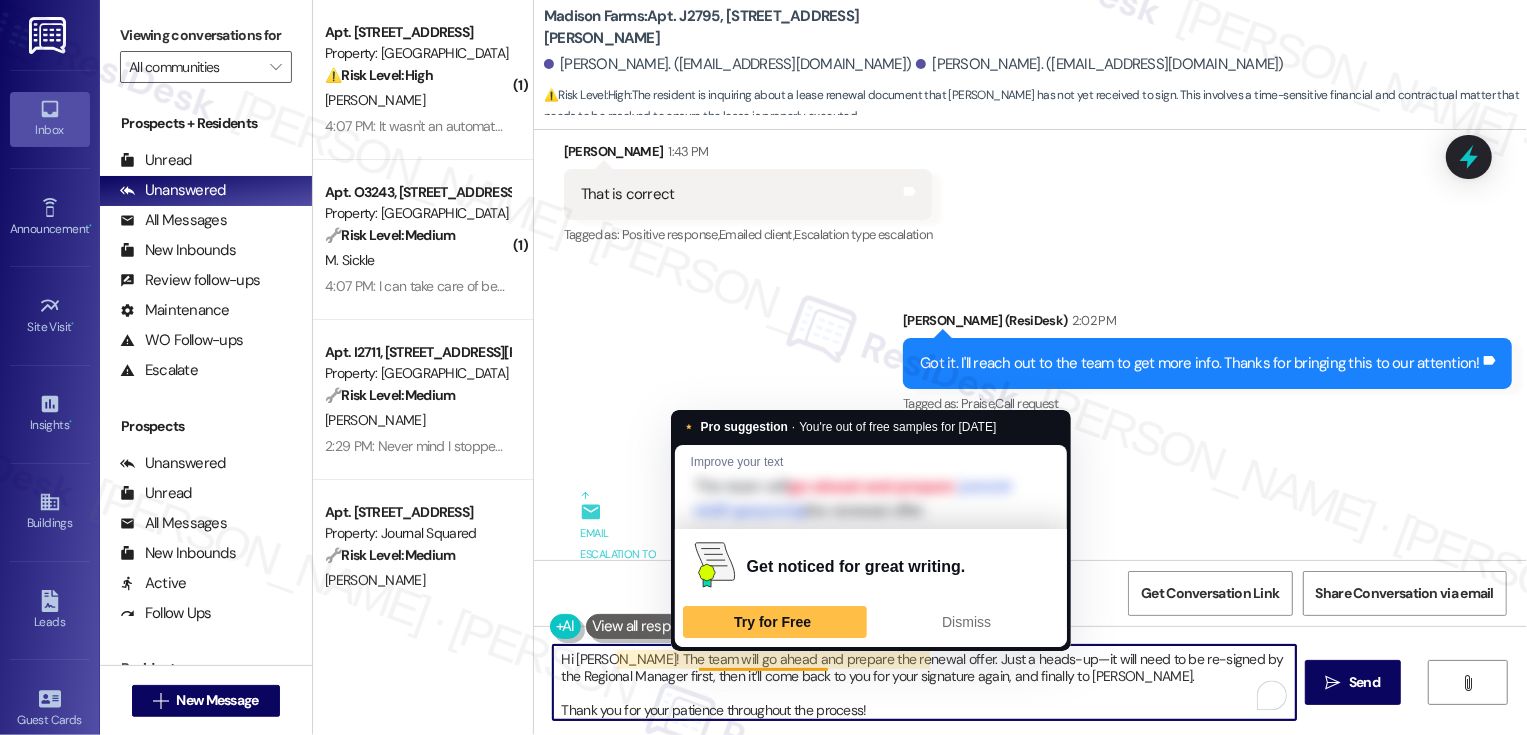 scroll, scrollTop: 5, scrollLeft: 0, axis: vertical 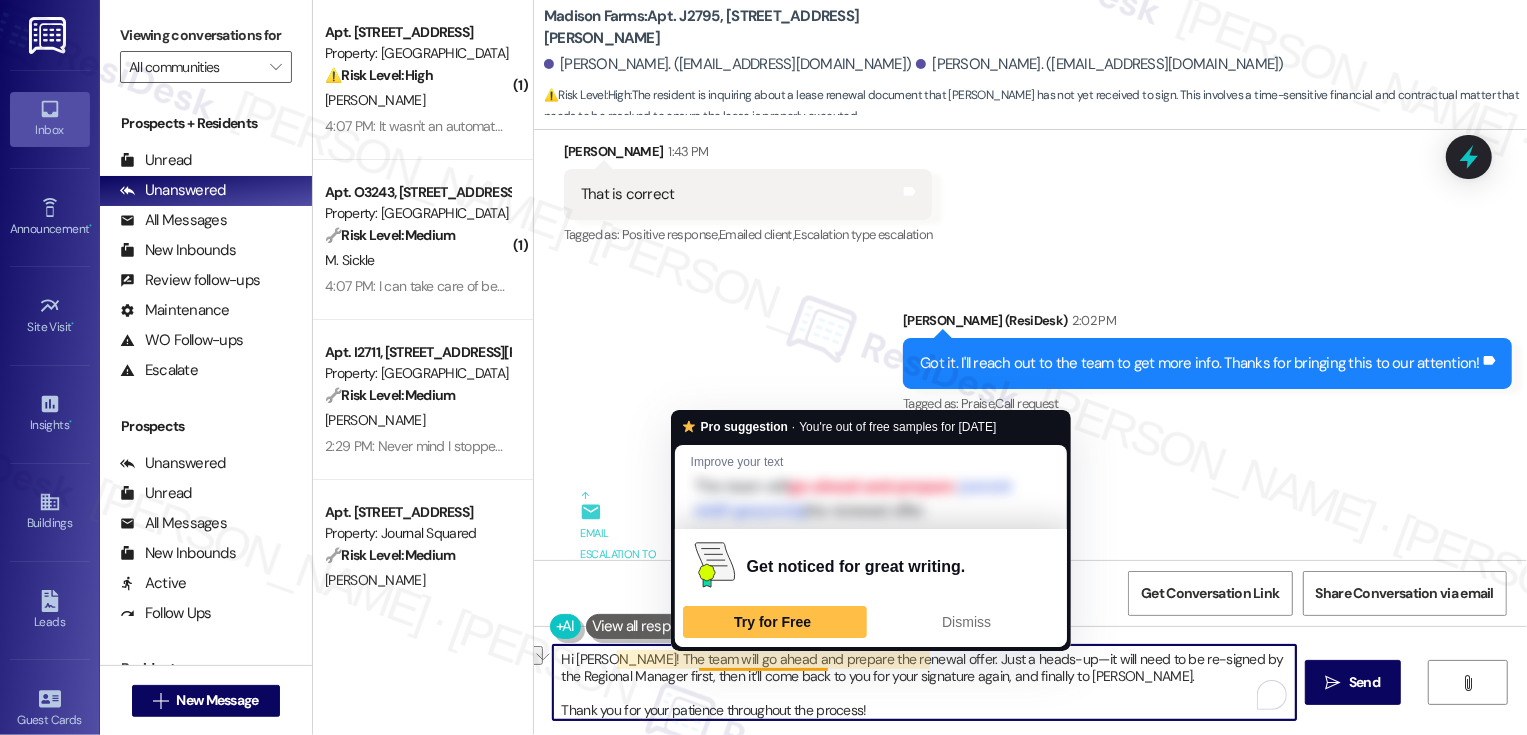 drag, startPoint x: 610, startPoint y: 659, endPoint x: 768, endPoint y: 659, distance: 158 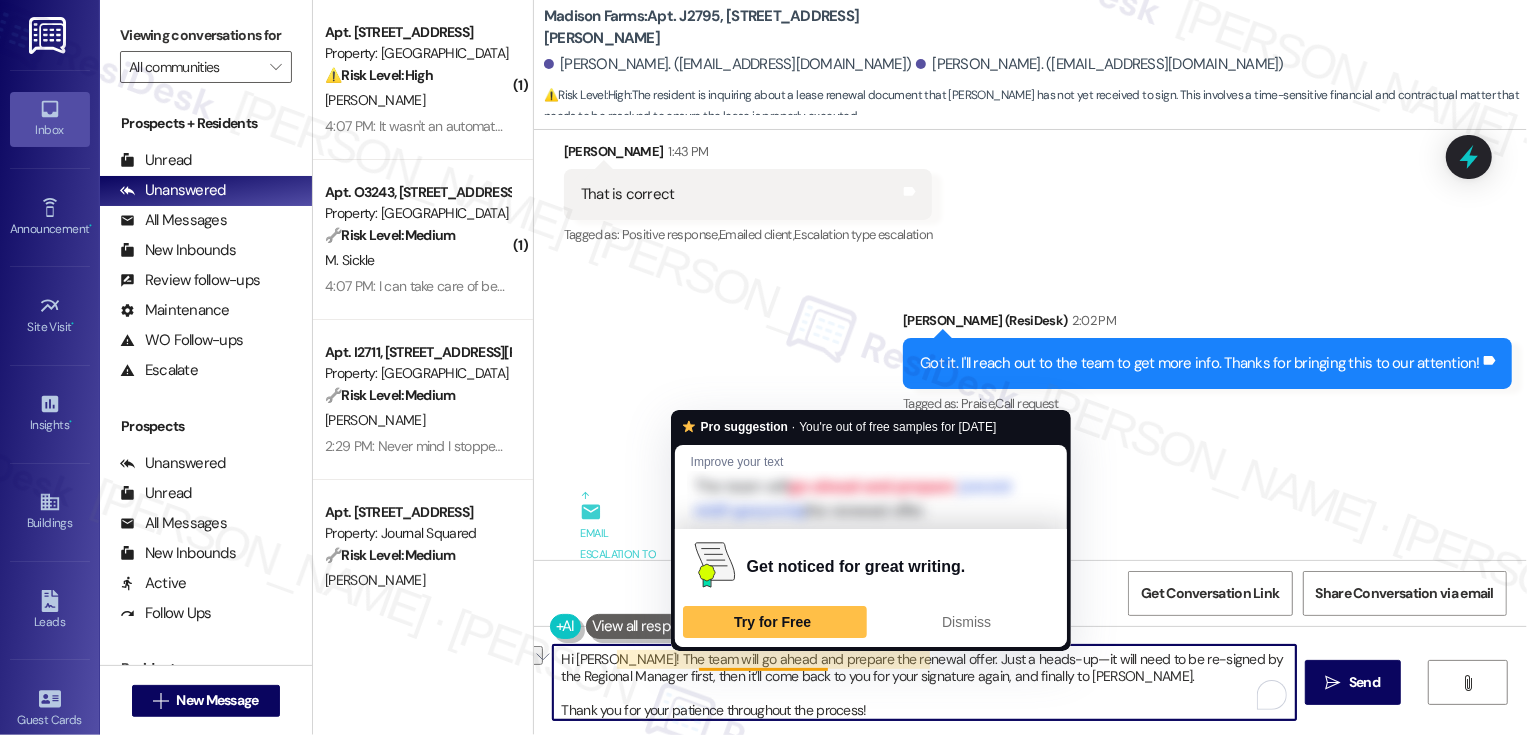 click on "Hi [PERSON_NAME]! The team will go ahead and prepare the renewal offer. Just a heads-up—it will need to be re-signed by the Regional Manager first, then it’ll come back to you for your signature again, and finally to [PERSON_NAME].
Thank you for your patience throughout the process!" at bounding box center [924, 682] 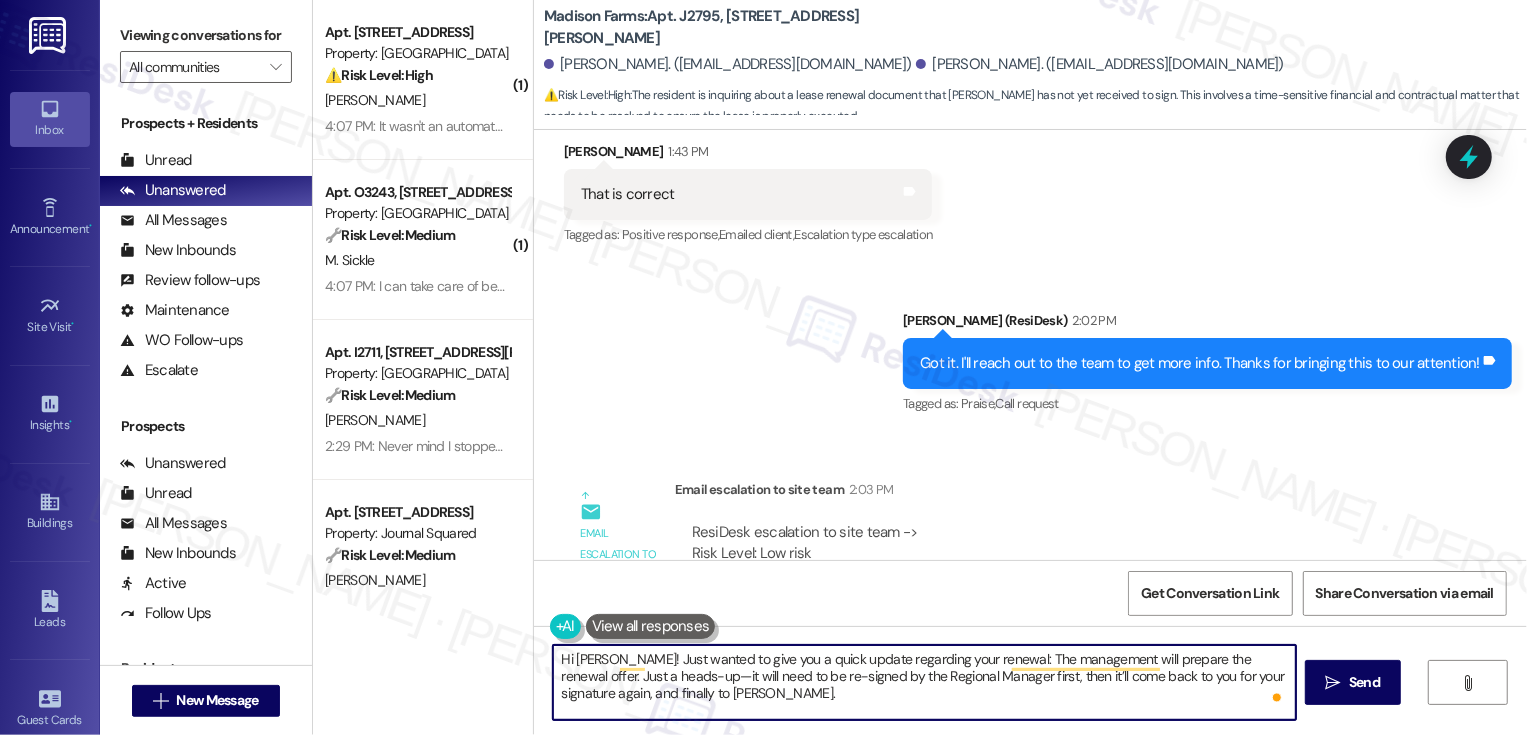 click on "Hi [PERSON_NAME]! Just wanted to give you a quick update regarding your renewal: The management will prepare the renewal offer. Just a heads-up—it will need to be re-signed by the Regional Manager first, then it’ll come back to you for your signature again, and finally to [PERSON_NAME].
Thank you for your patience throughout the process!" at bounding box center [924, 682] 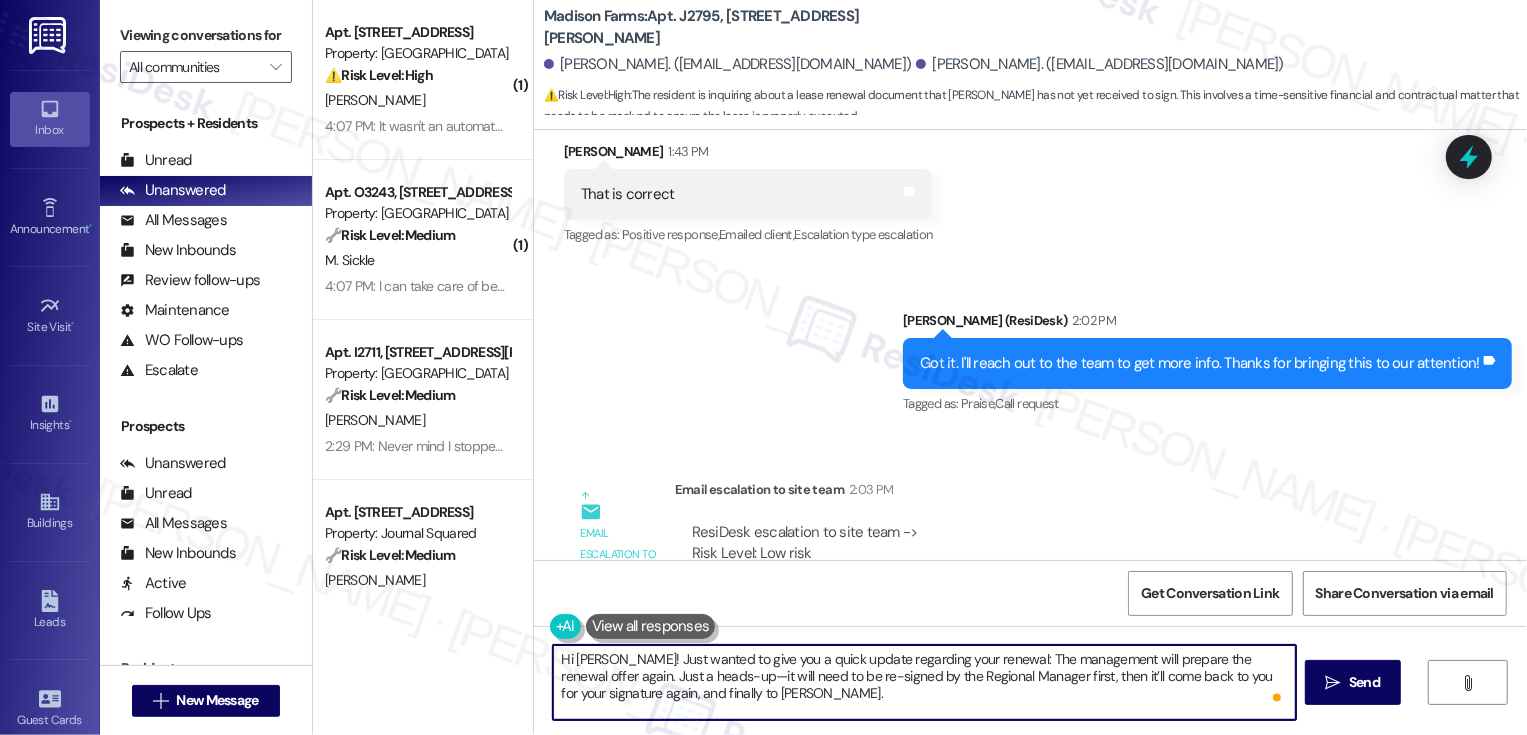 scroll, scrollTop: 21, scrollLeft: 0, axis: vertical 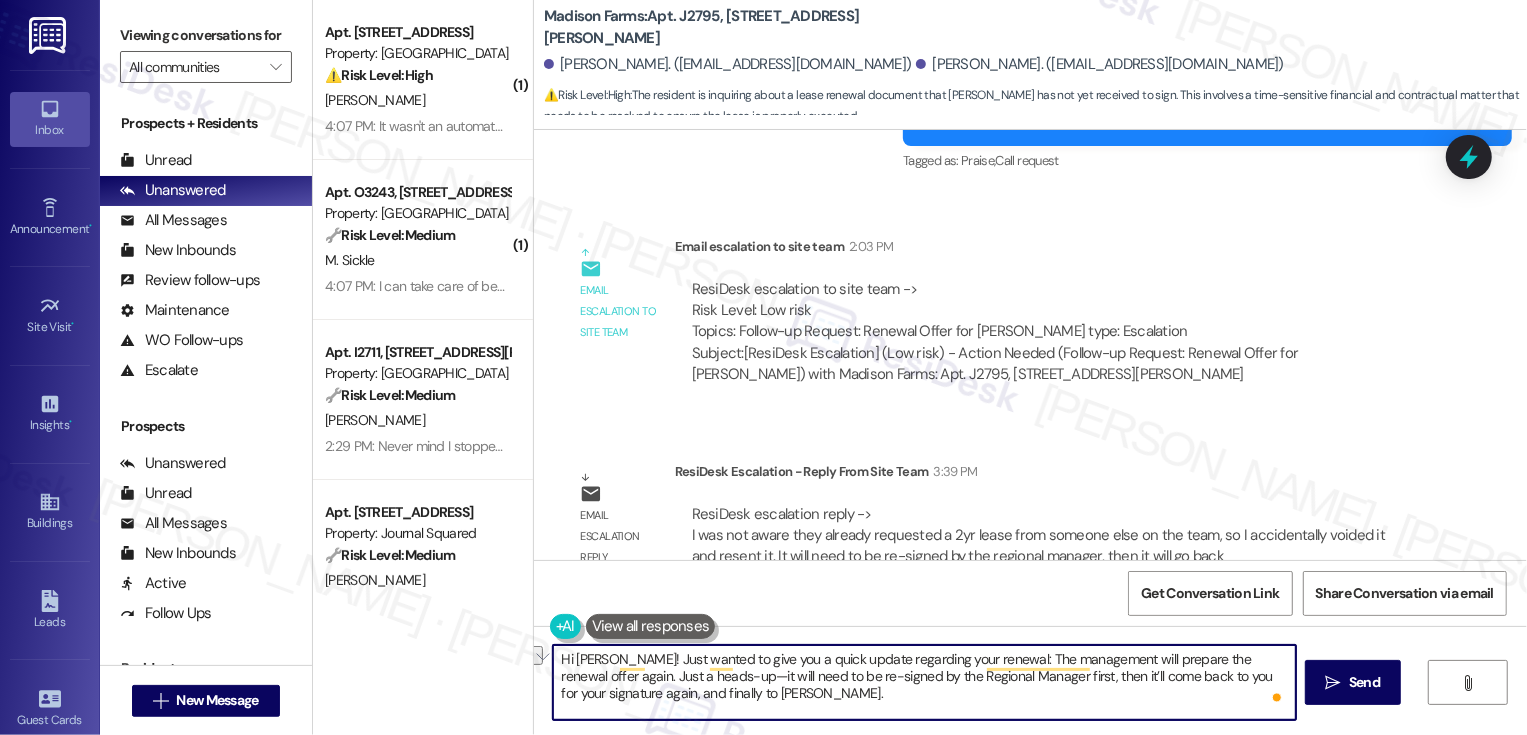 drag, startPoint x: 584, startPoint y: 680, endPoint x: 691, endPoint y: 680, distance: 107 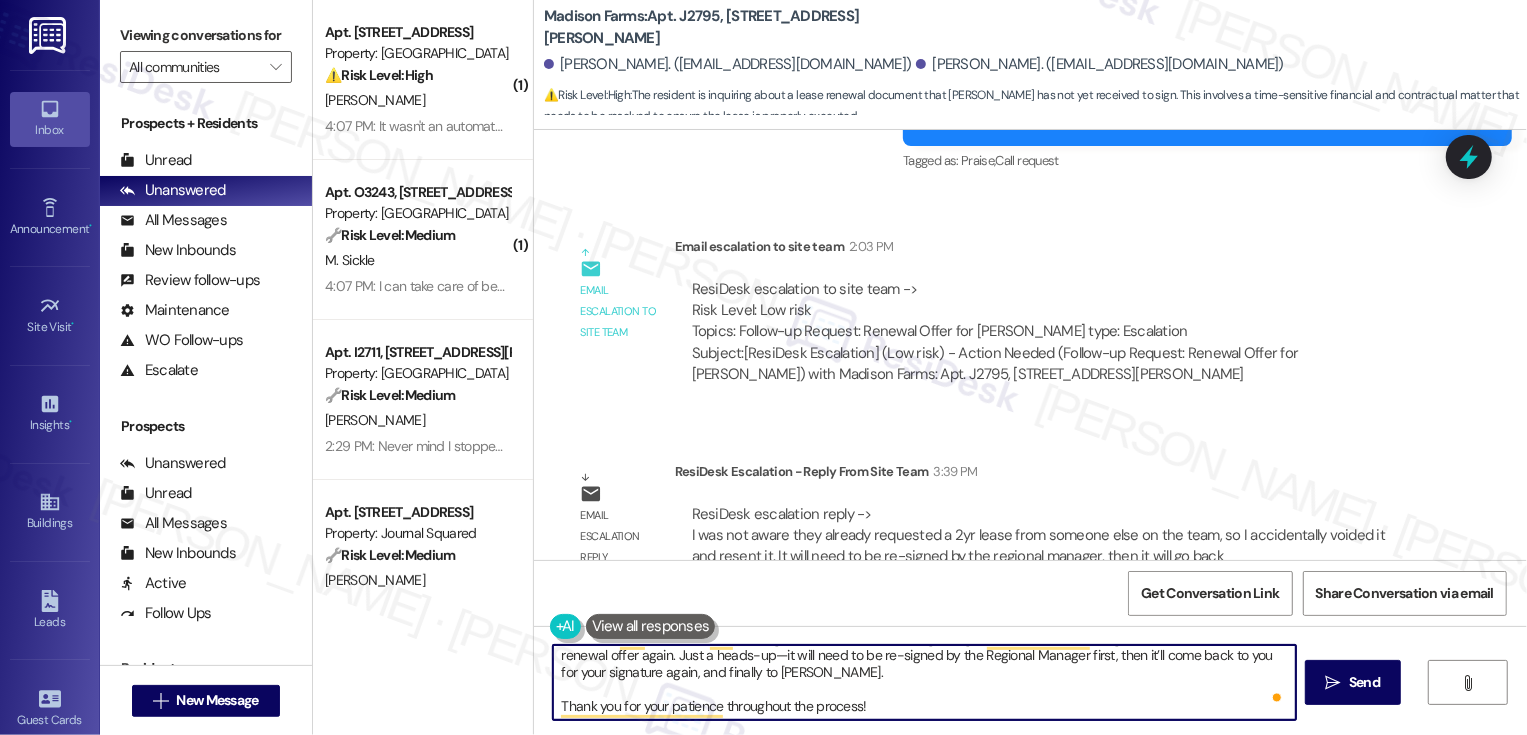 scroll, scrollTop: 12, scrollLeft: 0, axis: vertical 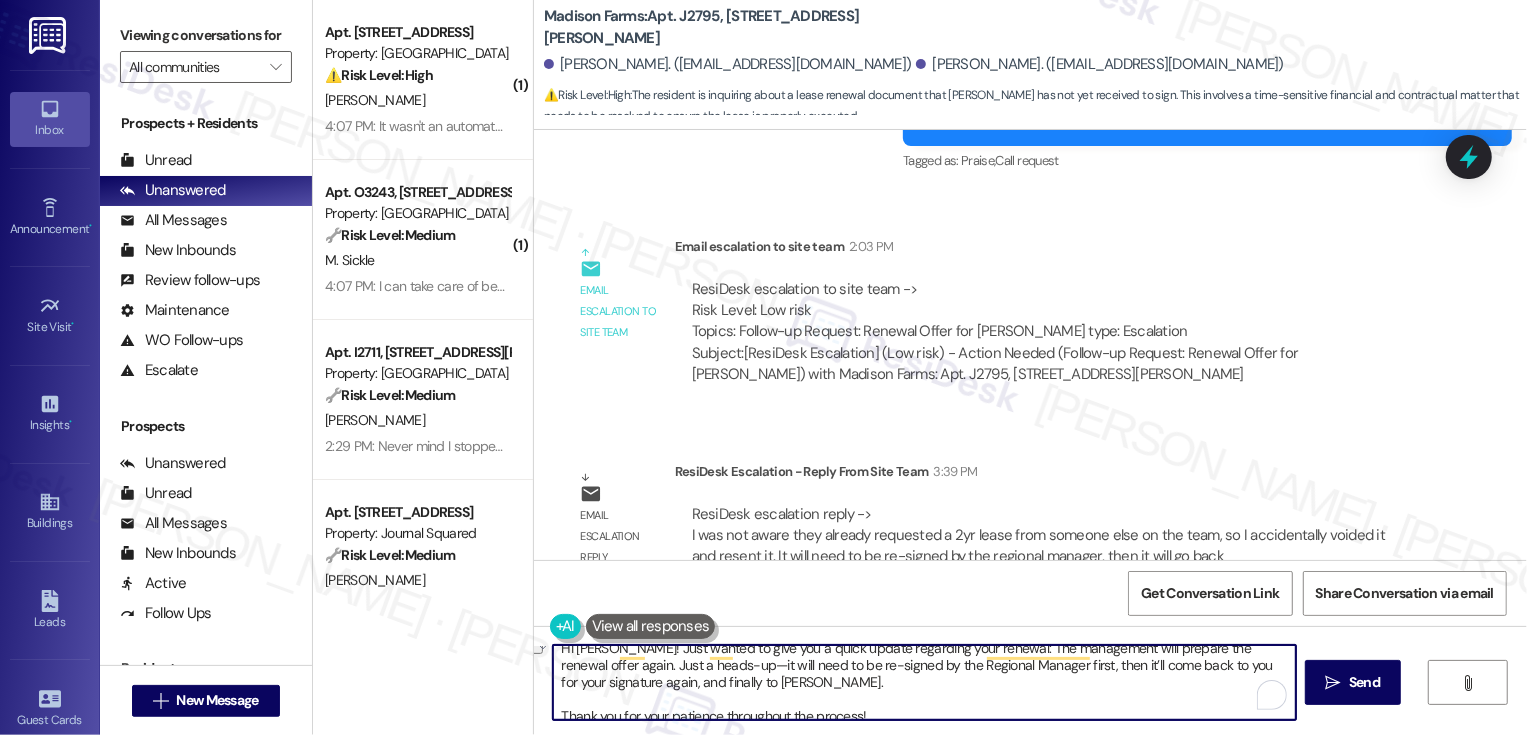 click on "Hi [PERSON_NAME]! Just wanted to give you a quick update regarding your renewal: The management will prepare the renewal offer again. Just a heads-up—it will need to be re-signed by the Regional Manager first, then it’ll come back to you for your signature again, and finally to [PERSON_NAME].
Thank you for your patience throughout the process!" at bounding box center (924, 682) 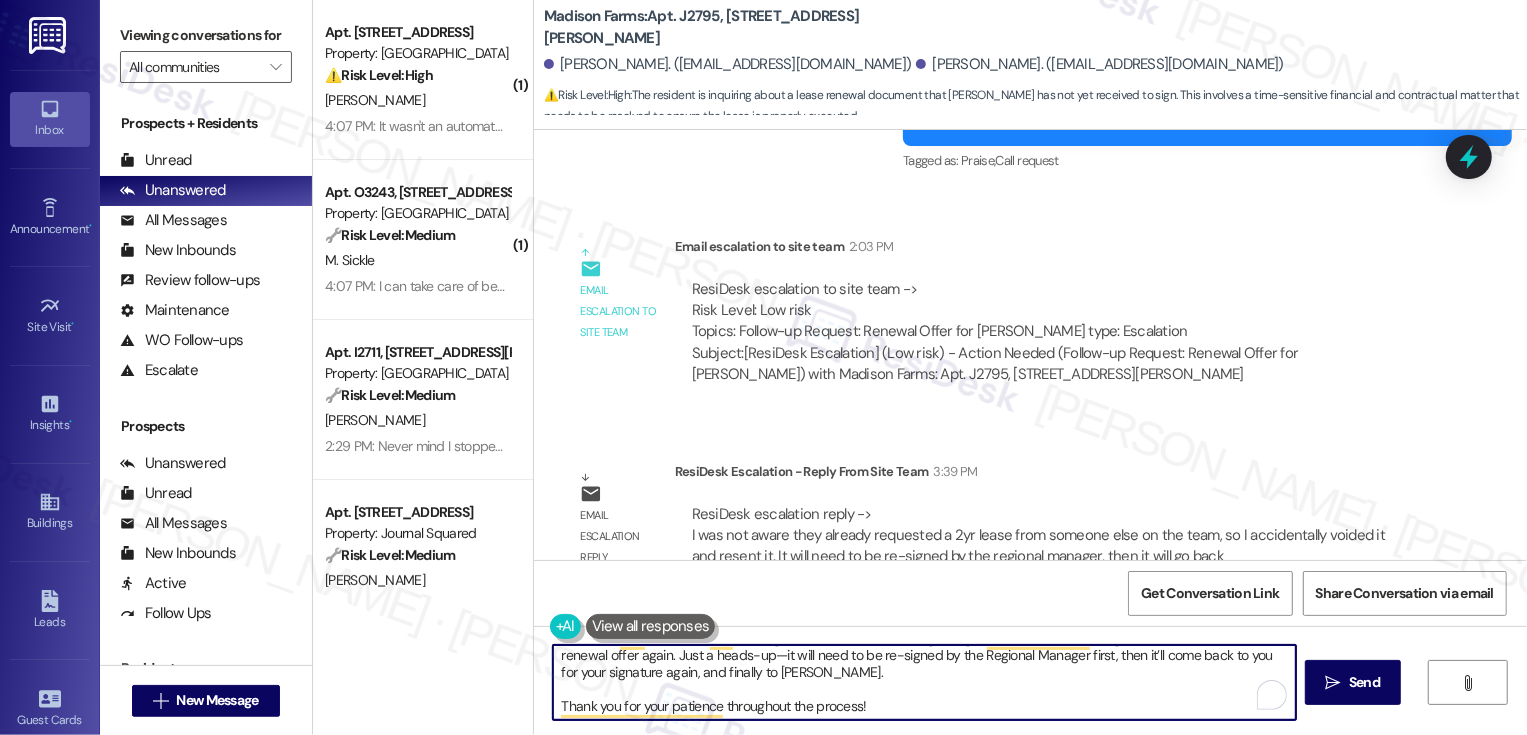 click on "Hi [PERSON_NAME]! Just wanted to give you a quick update regarding your renewal: The management will prepare the renewal offer again. Just a heads-up—it will need to be re-signed by the Regional Manager first, then it’ll come back to you for your signature again, and finally to [PERSON_NAME].
Thank you for your patience throughout the process!" at bounding box center (924, 682) 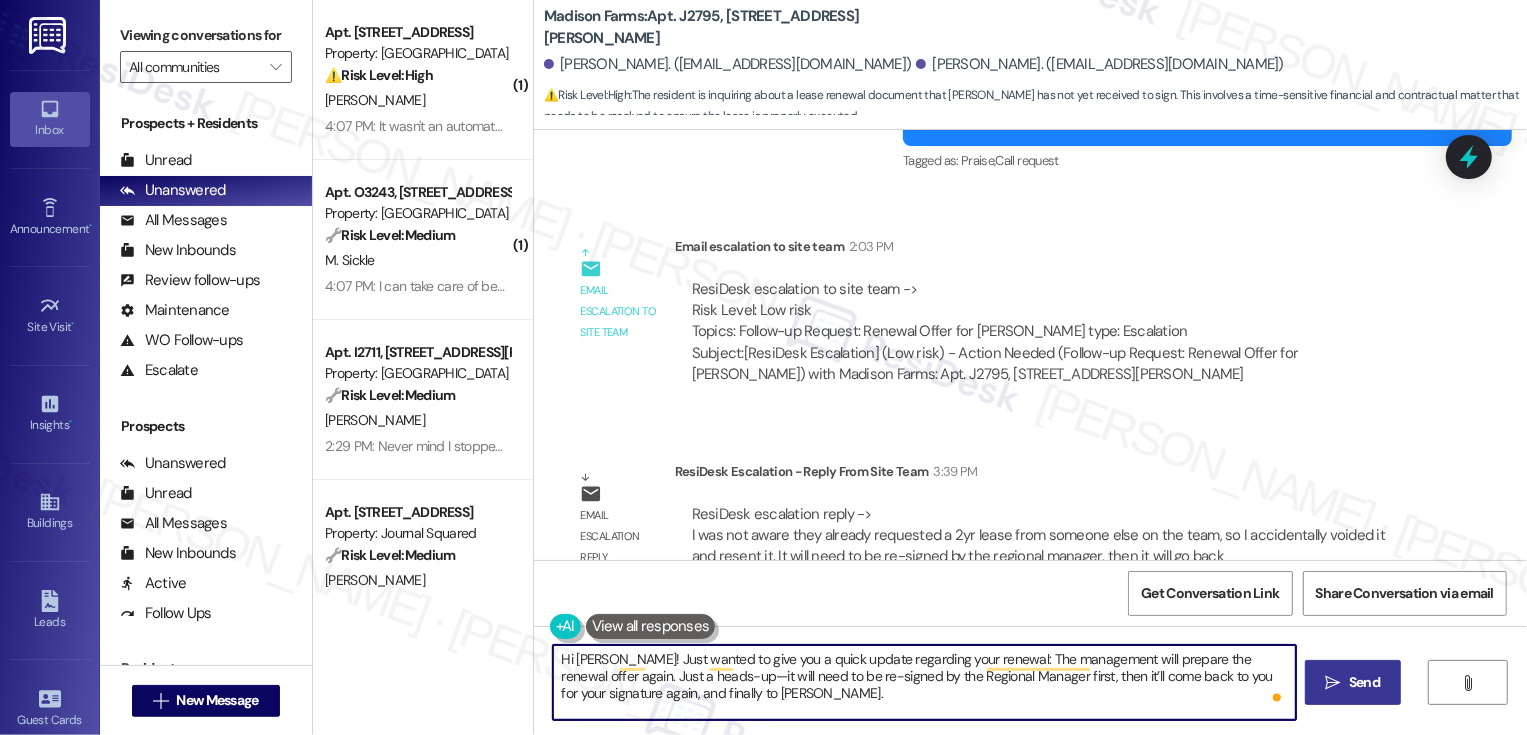 type on "Hi [PERSON_NAME]! Just wanted to give you a quick update regarding your renewal: The management will prepare the renewal offer again. Just a heads-up—it will need to be re-signed by the Regional Manager first, then it’ll come back to you for your signature again, and finally to [PERSON_NAME].
Thank you for your patience throughout the process!" 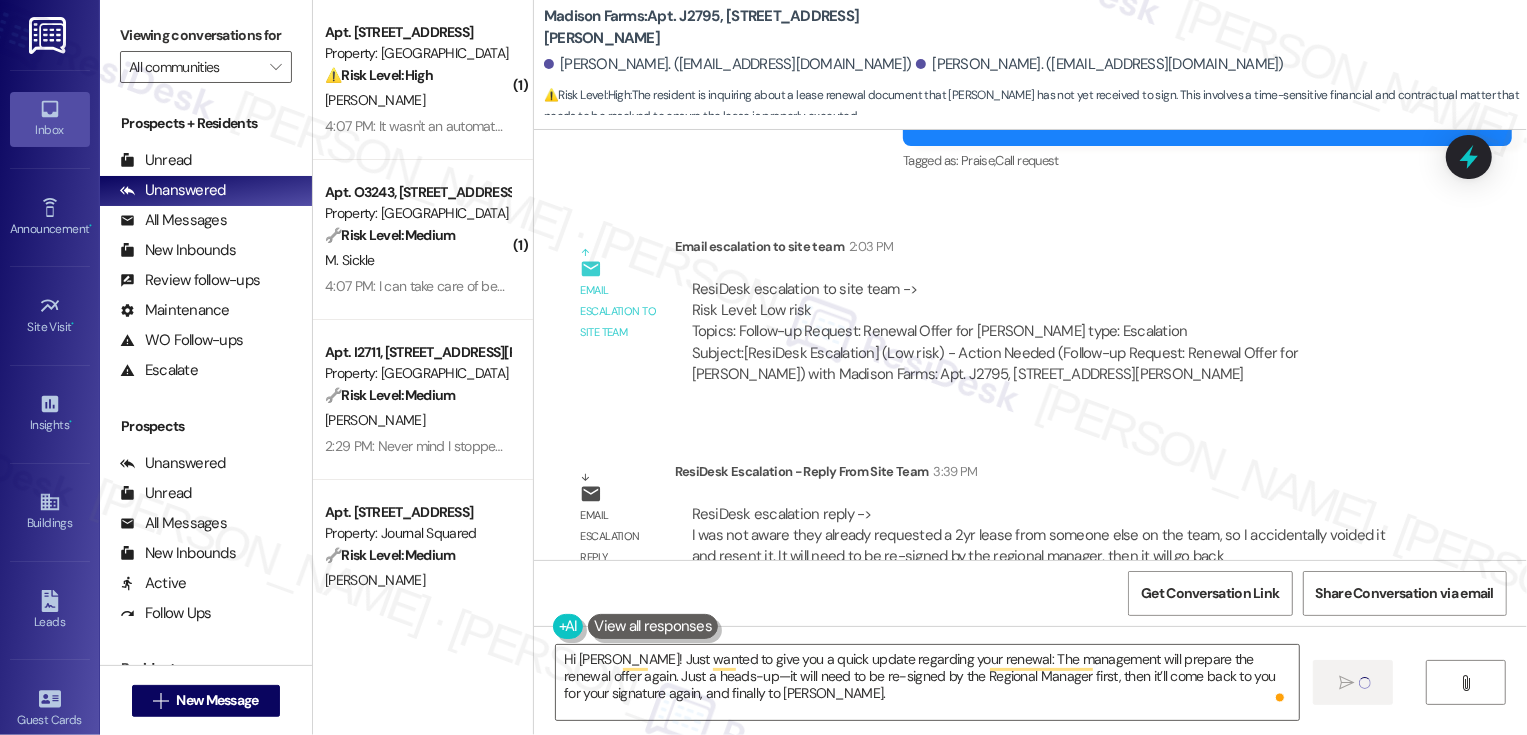type 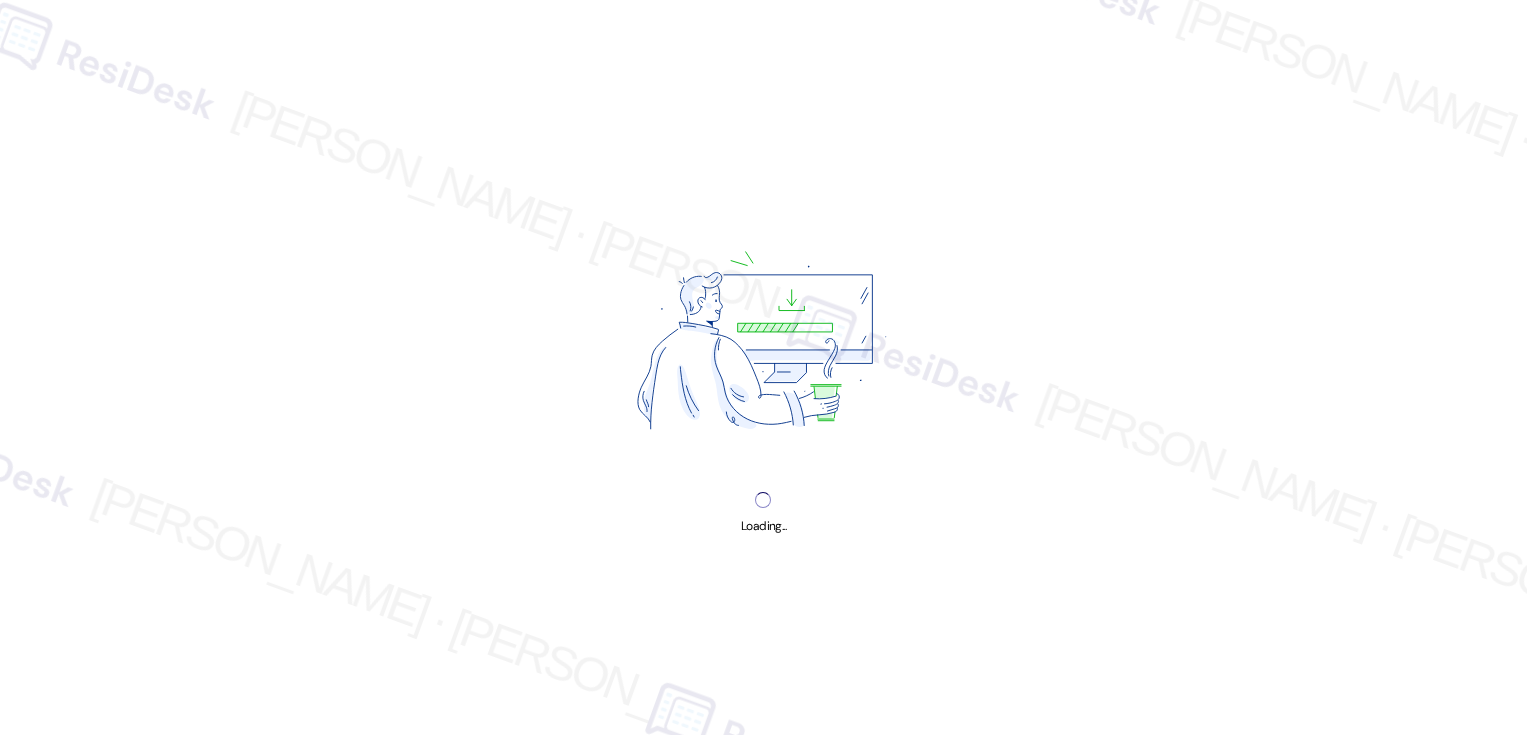 scroll, scrollTop: 0, scrollLeft: 0, axis: both 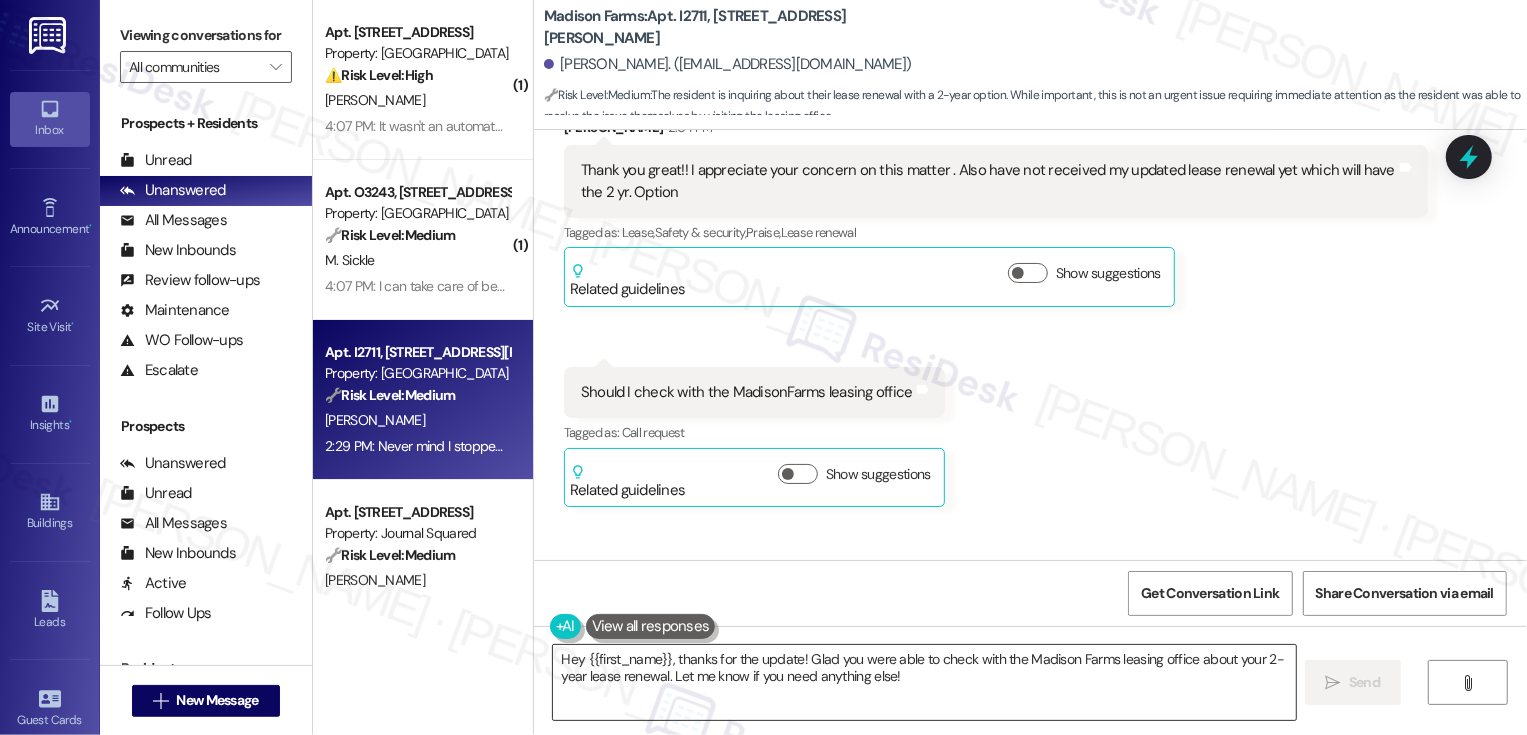 click on "Hey {{first_name}}, thanks for the update! Glad you were able to check with the Madison Farms leasing office about your 2-year lease renewal. Let me know if you need anything else!" at bounding box center [924, 682] 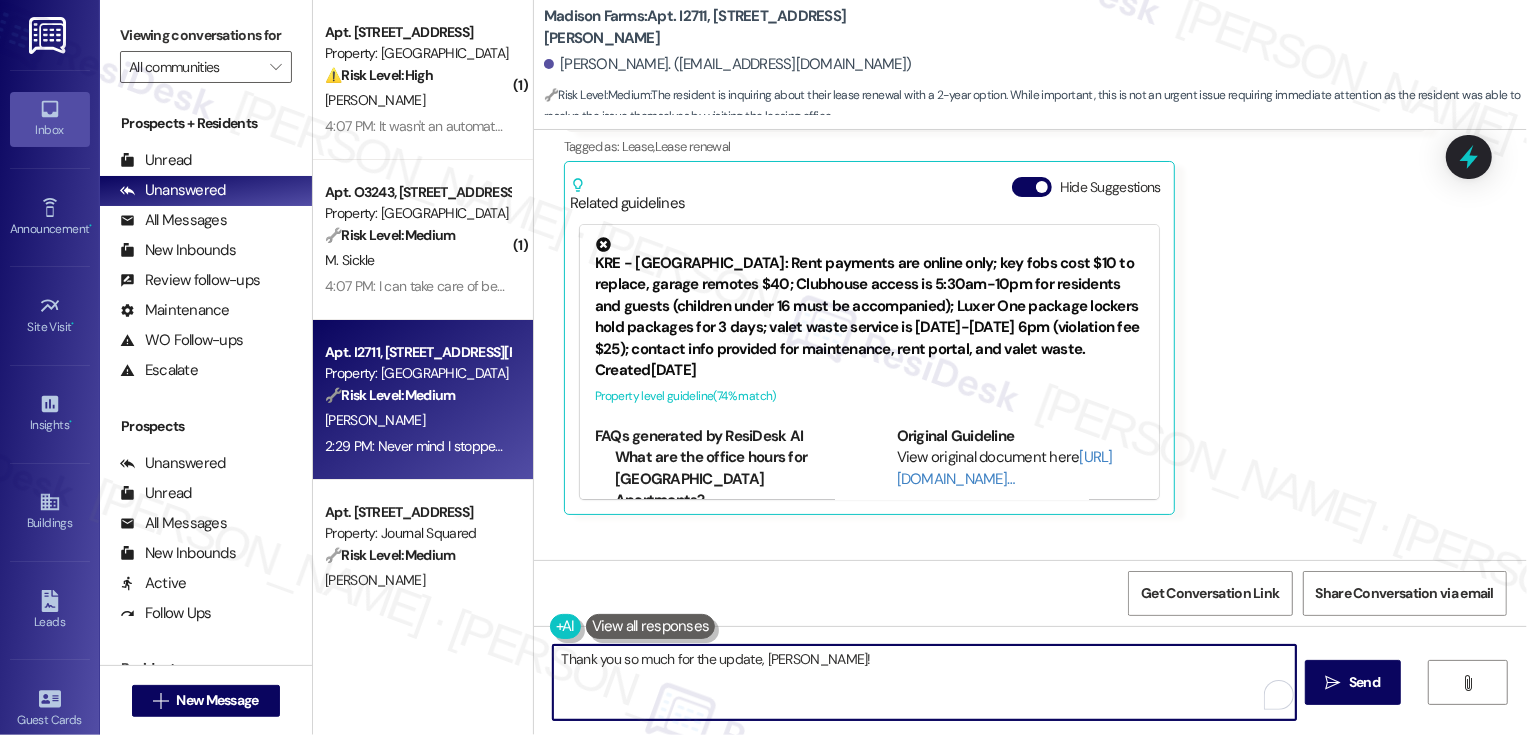 scroll, scrollTop: 5237, scrollLeft: 0, axis: vertical 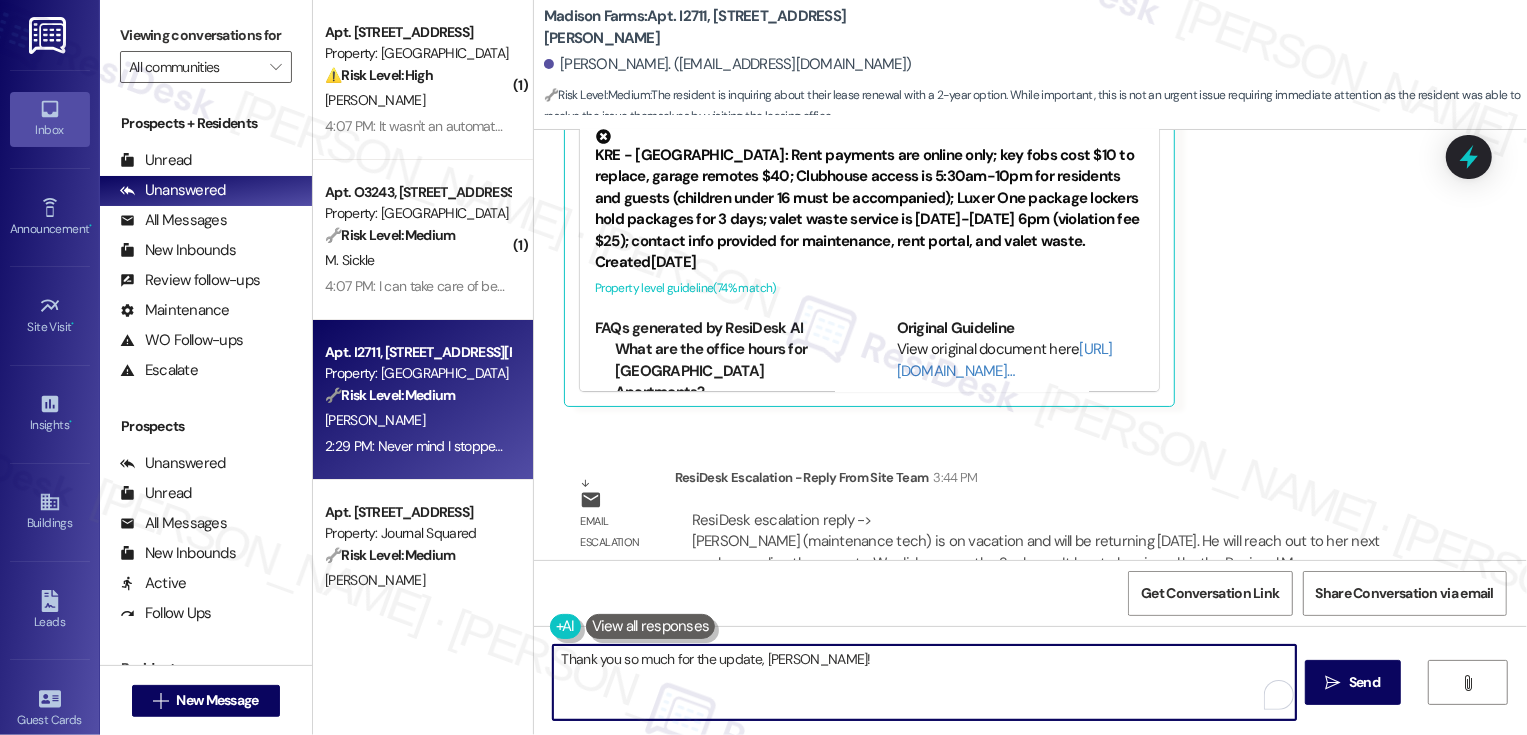 click on "Thank you so much for the update, Maria!" at bounding box center (924, 682) 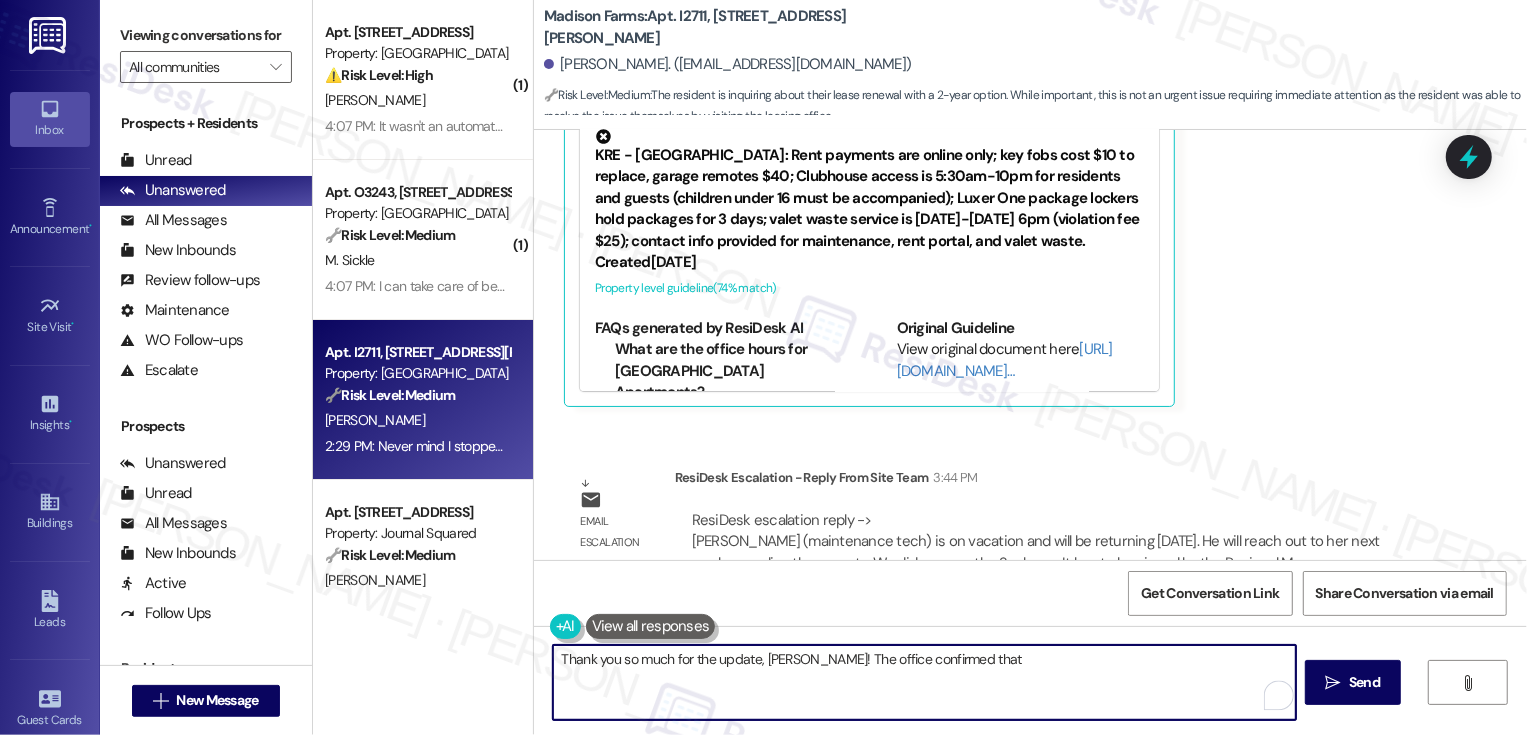 drag, startPoint x: 793, startPoint y: 659, endPoint x: 1095, endPoint y: 662, distance: 302.0149 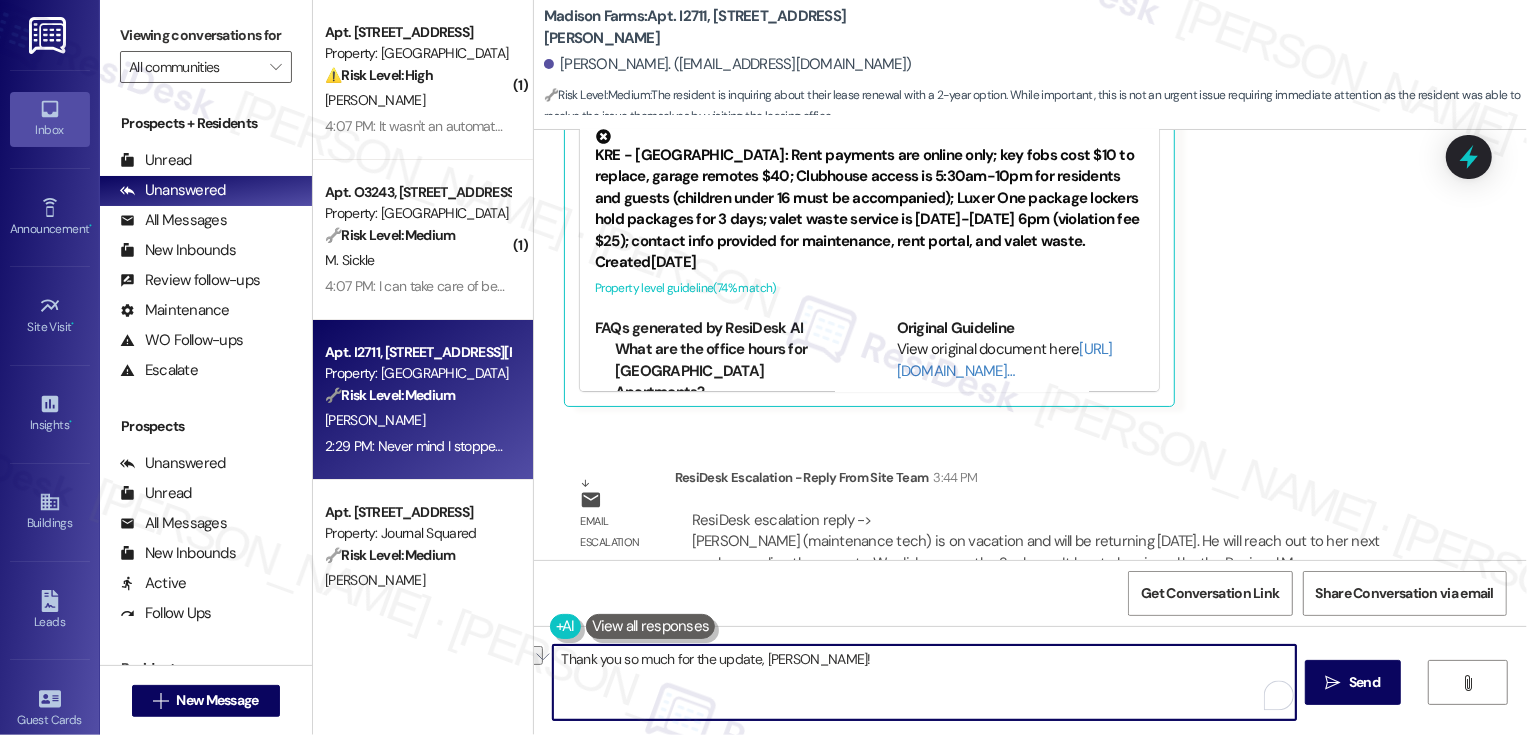 paste on "Nelson (maintenance tech) is on vacation and will be returning Monday. He will reach out to her next week regarding the carpets." 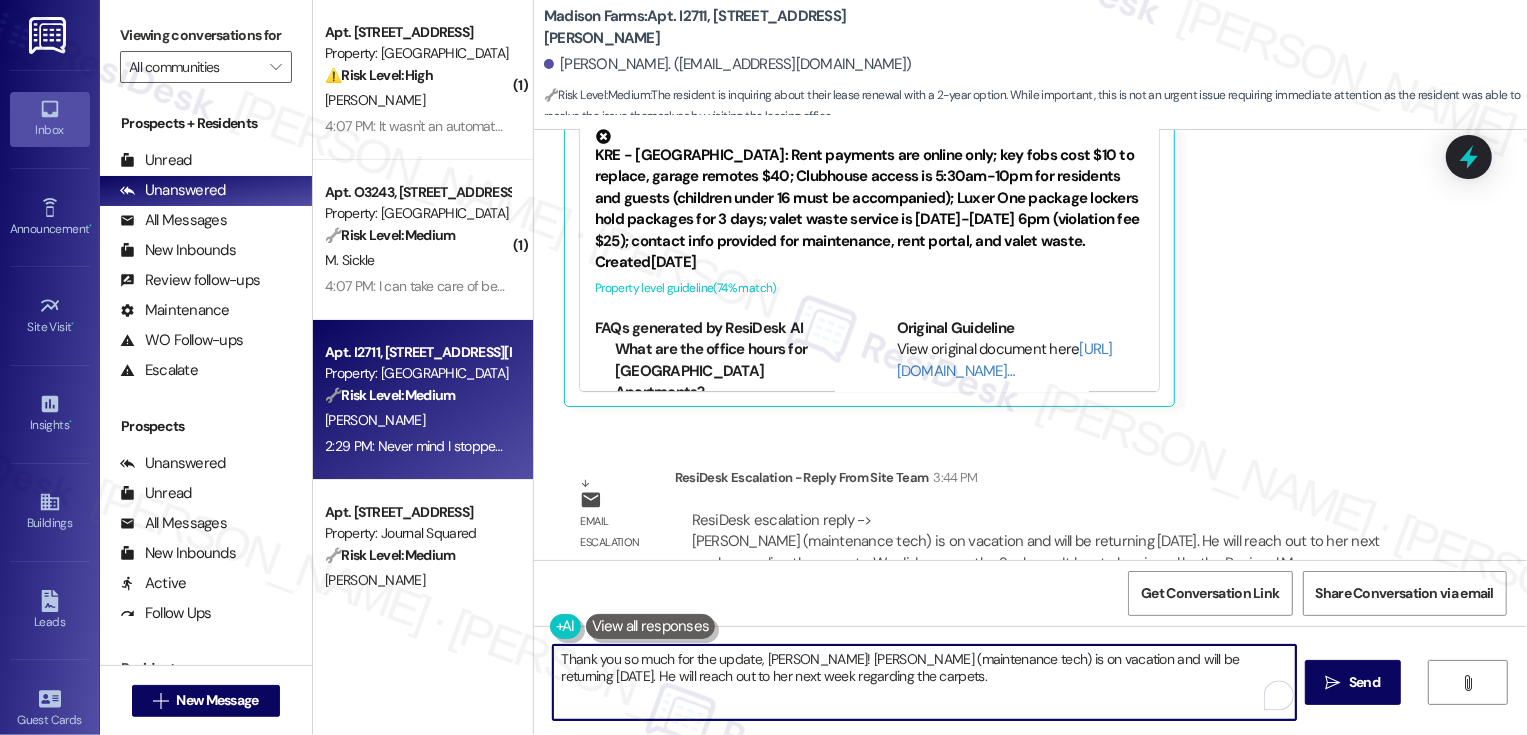 click on "Thank you so much for the update, Maria! Nelson (maintenance tech) is on vacation and will be returning Monday. He will reach out to her next week regarding the carpets." at bounding box center [924, 682] 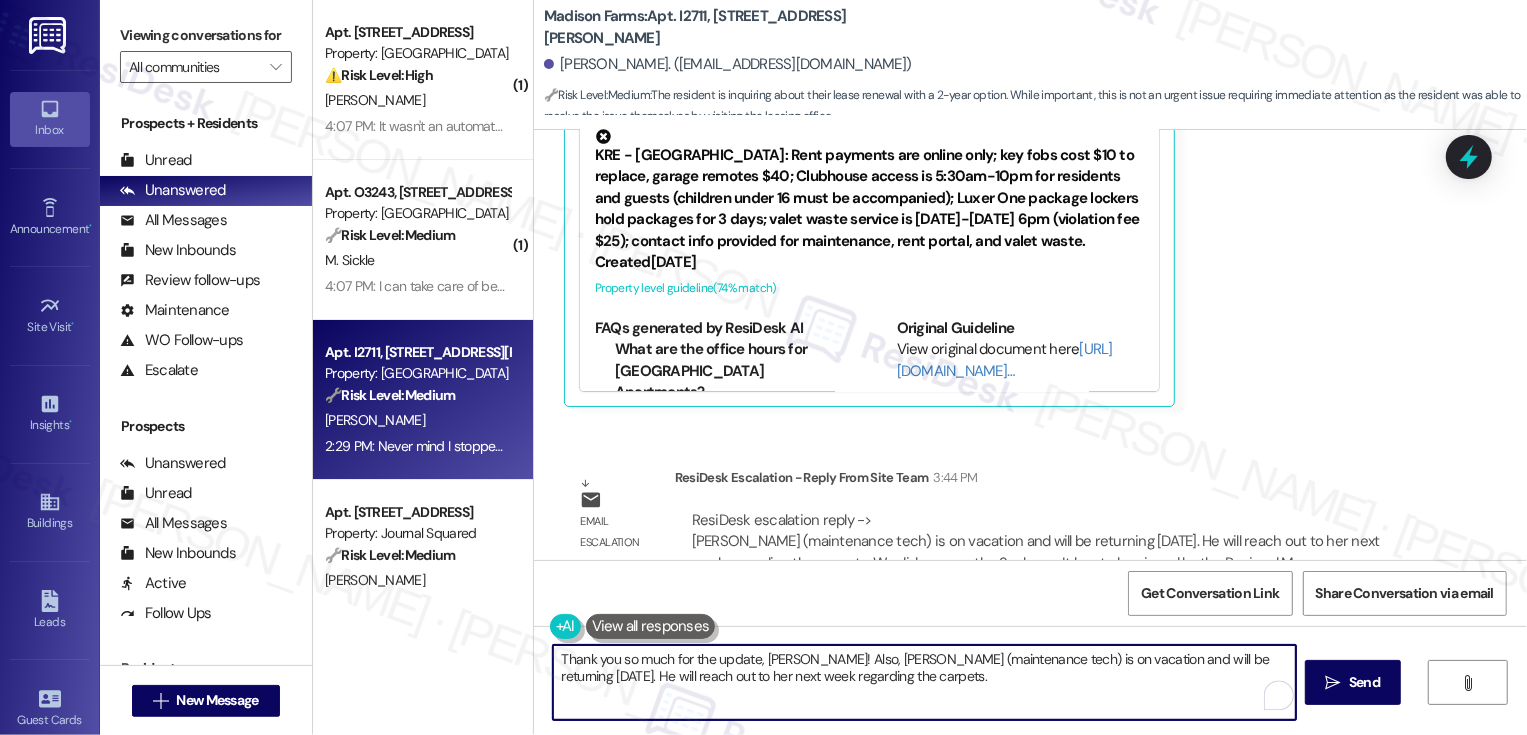 click on "Thank you so much for the update, Maria! Also, Nelson (maintenance tech) is on vacation and will be returning Monday. He will reach out to her next week regarding the carpets." at bounding box center (924, 682) 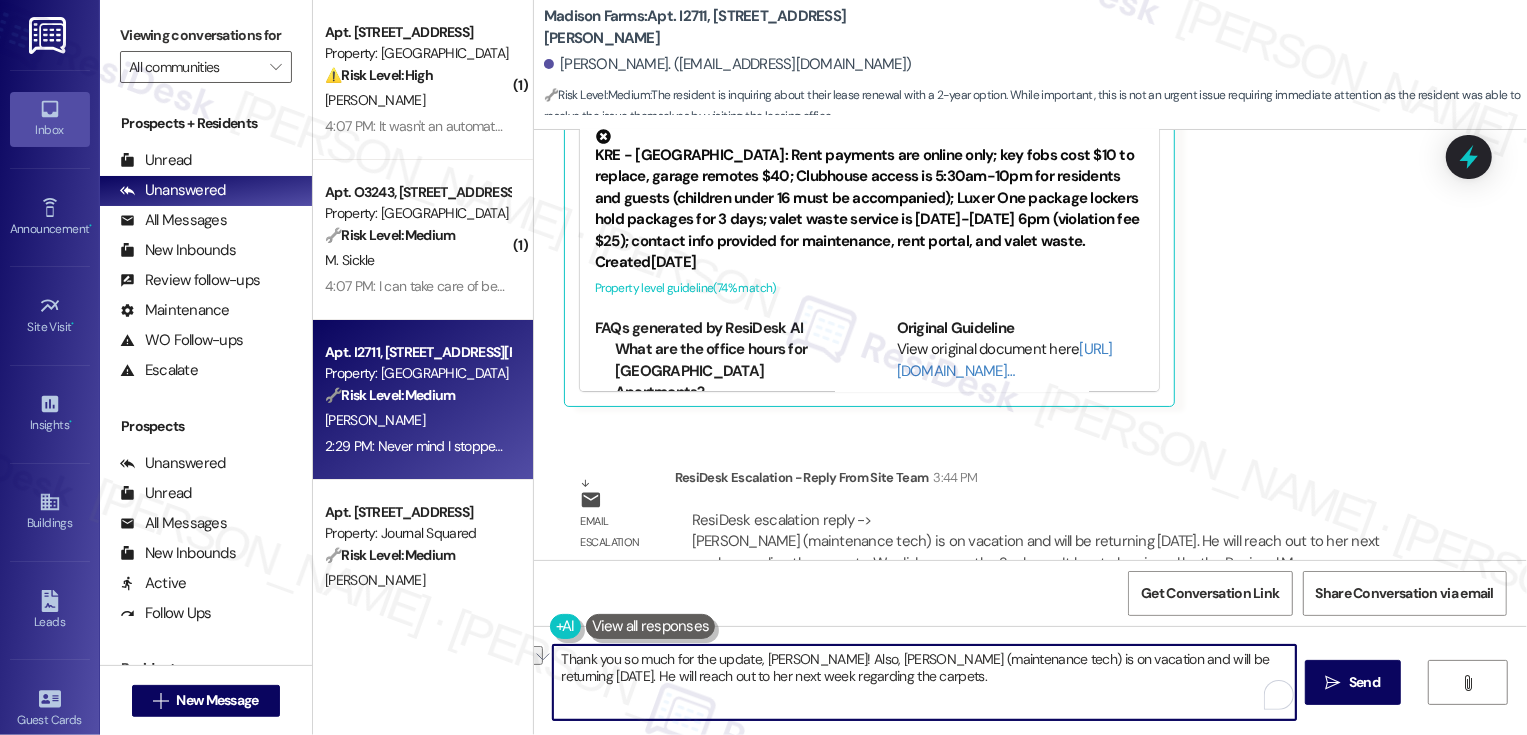 drag, startPoint x: 981, startPoint y: 660, endPoint x: 861, endPoint y: 665, distance: 120.10412 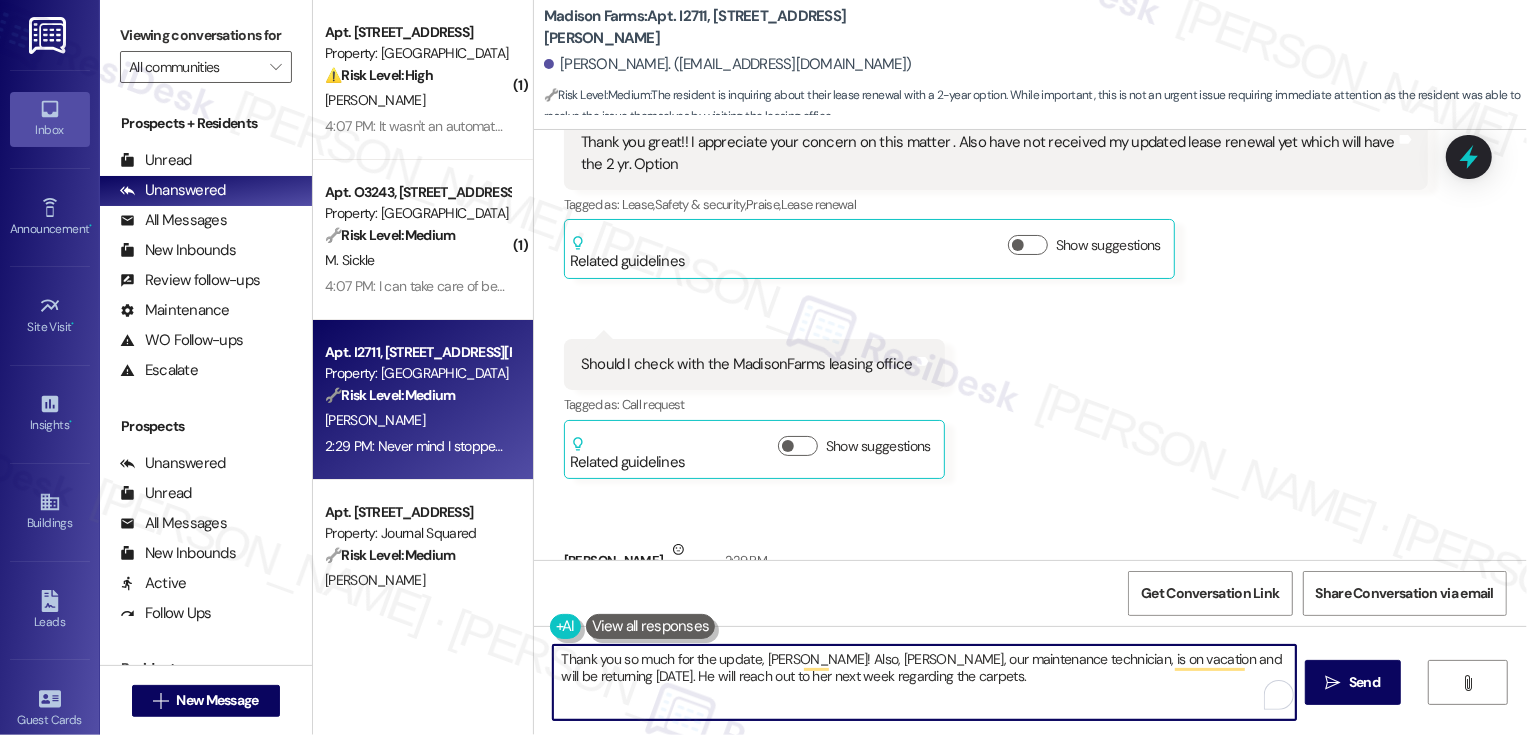 scroll, scrollTop: 4940, scrollLeft: 0, axis: vertical 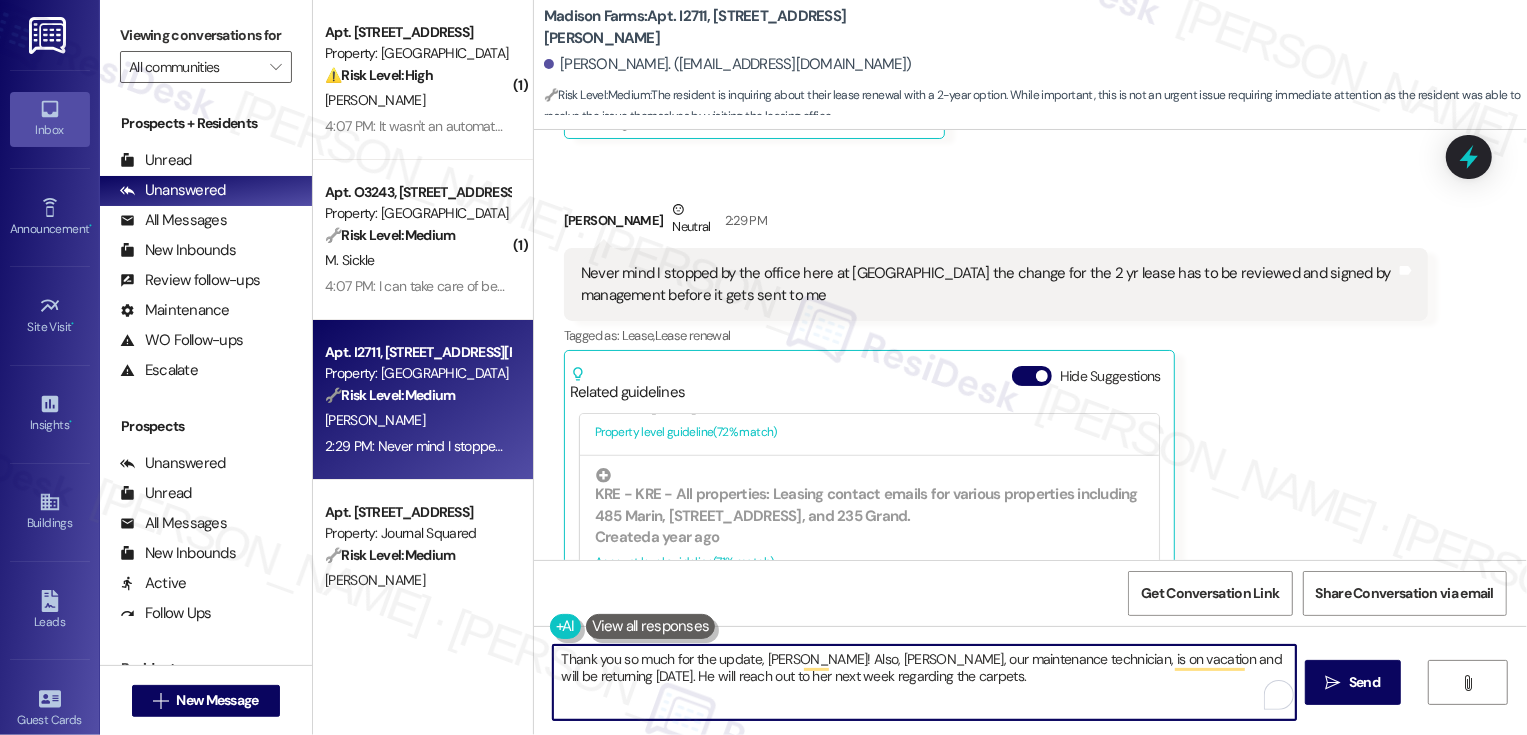 click on "Thank you so much for the update, Maria! Also, Nelson, our maintenance technician, is on vacation and will be returning Monday. He will reach out to her next week regarding the carpets." at bounding box center (924, 682) 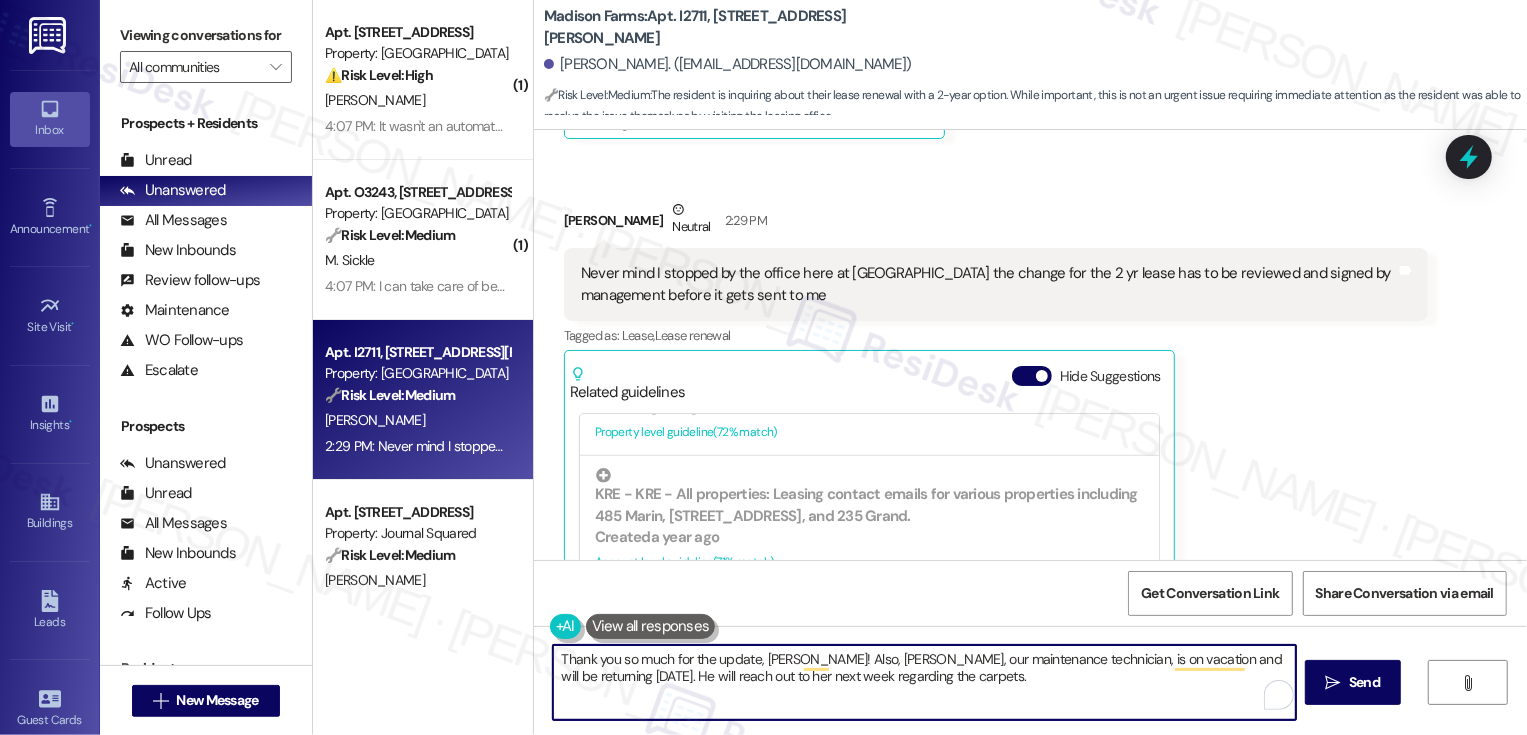 click on "Thank you so much for the update, Maria! Also, Nelson, our maintenance technician, is on vacation and will be returning Monday. He will reach out to her next week regarding the carpets." at bounding box center [924, 682] 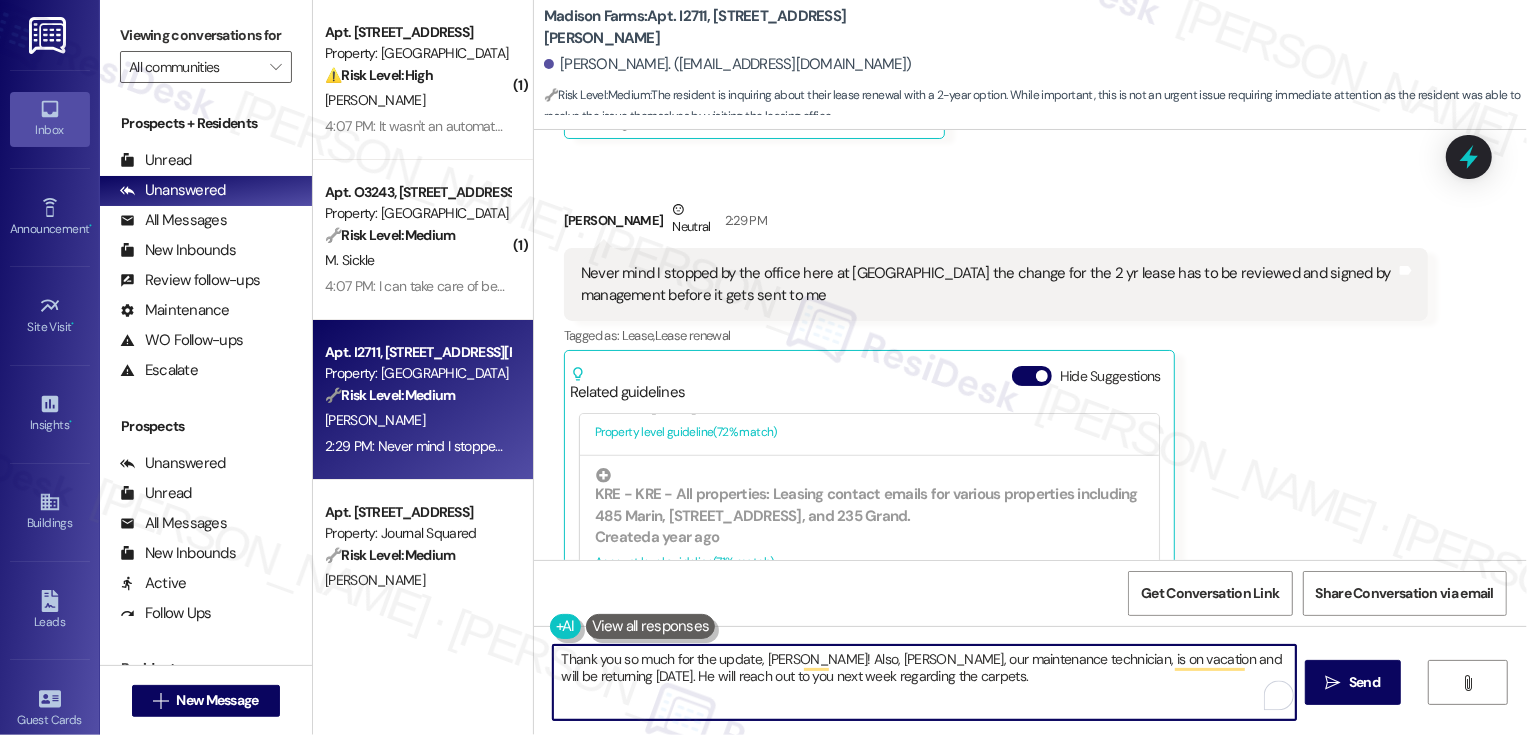 click on "Thank you so much for the update, Maria! Also, Nelson, our maintenance technician, is on vacation and will be returning Monday. He will reach out to you next week regarding the carpets." at bounding box center (924, 682) 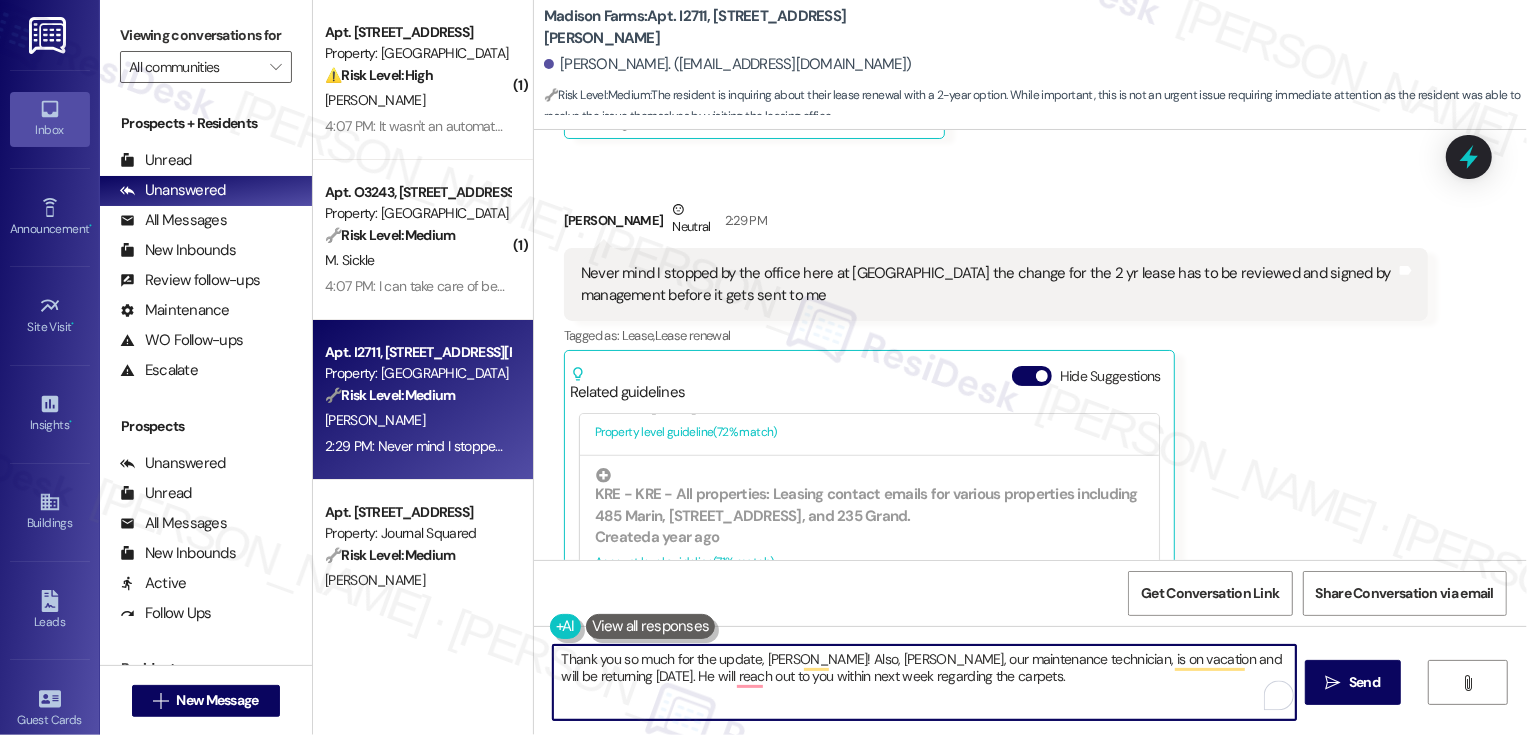 click on "Thank you so much for the update, Maria! Also, Nelson, our maintenance technician, is on vacation and will be returning Monday. He will reach out to you within next week regarding the carpets." at bounding box center (924, 682) 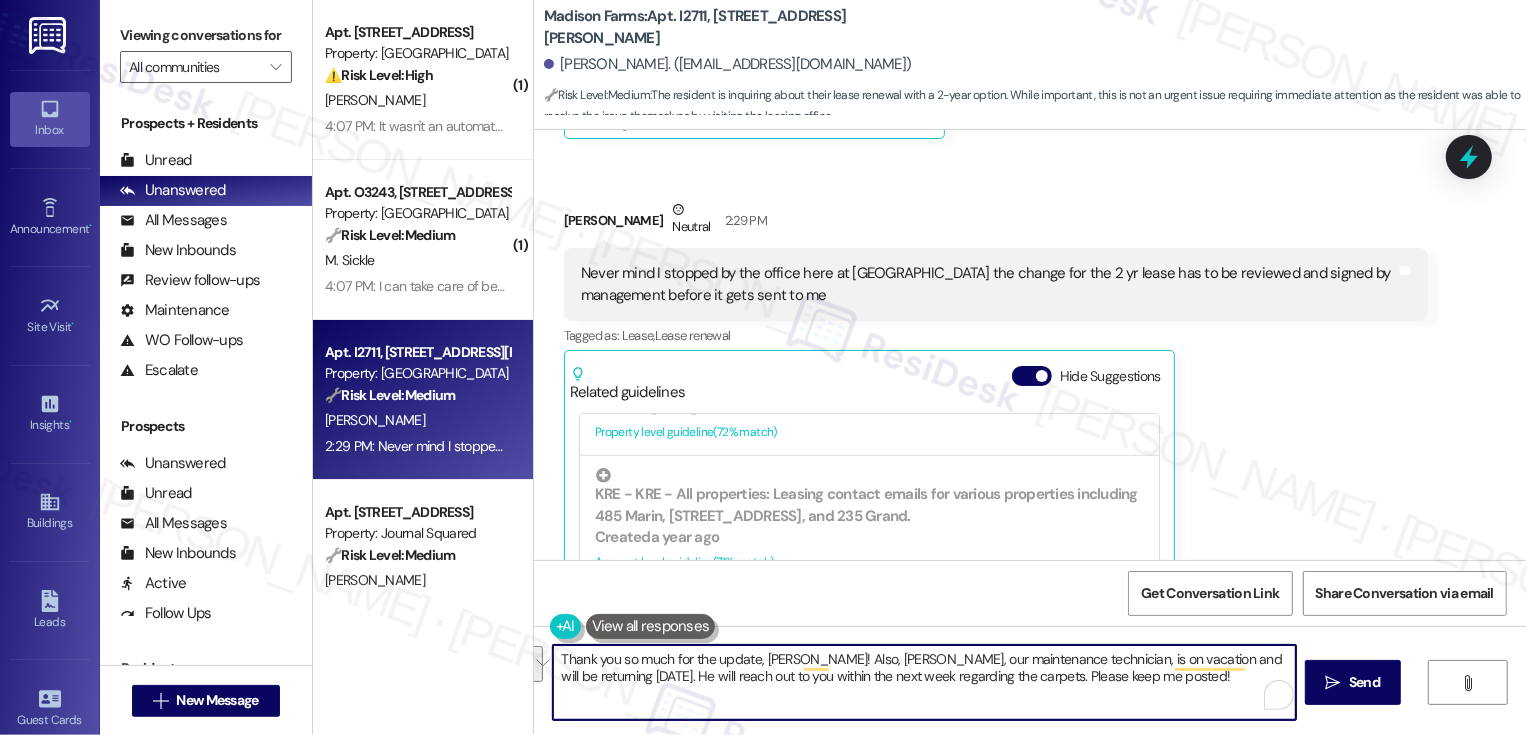 paste on "Just a quick note—Nelson, our maintenance technician, is currently on vacation and will be returning on Monday. He’ll reach out to you sometime next week regarding the carpets. In the meantime, please keep me posted if anything comes up!" 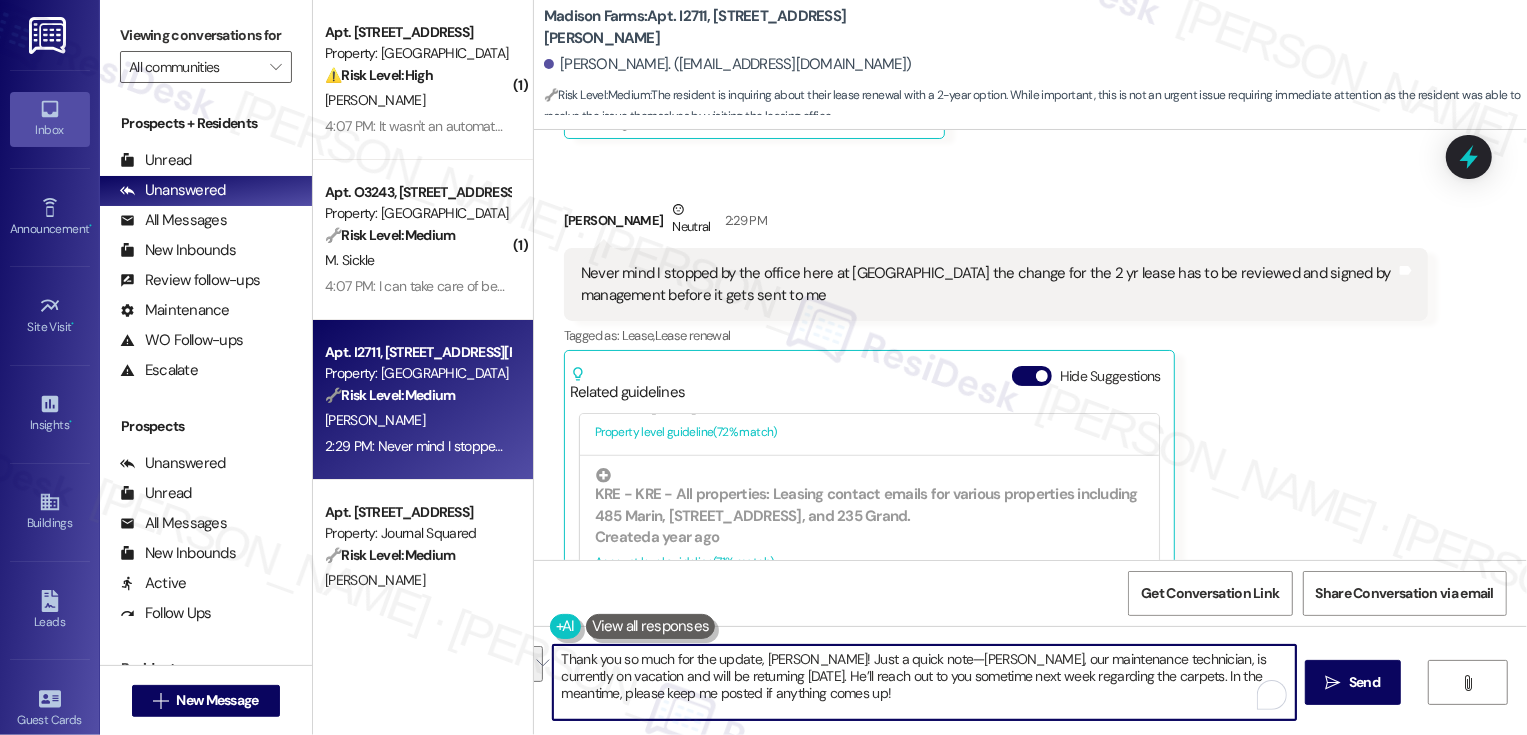 scroll, scrollTop: 0, scrollLeft: 0, axis: both 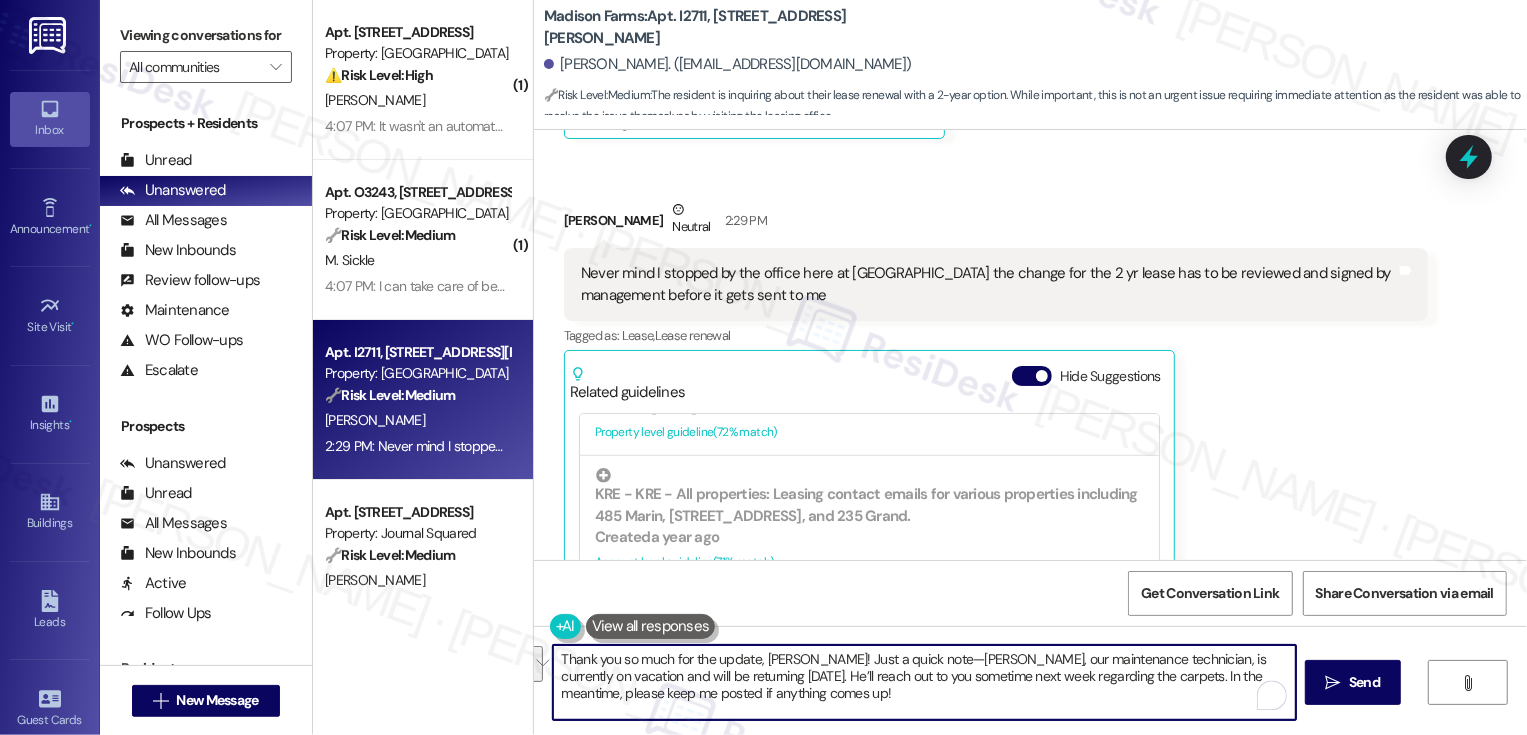 click on "Thank you so much for the update, Maria! Just a quick note—Nelson, our maintenance technician, is currently on vacation and will be returning on Monday. He’ll reach out to you sometime next week regarding the carpets. In the meantime, please keep me posted if anything comes up!" at bounding box center [924, 682] 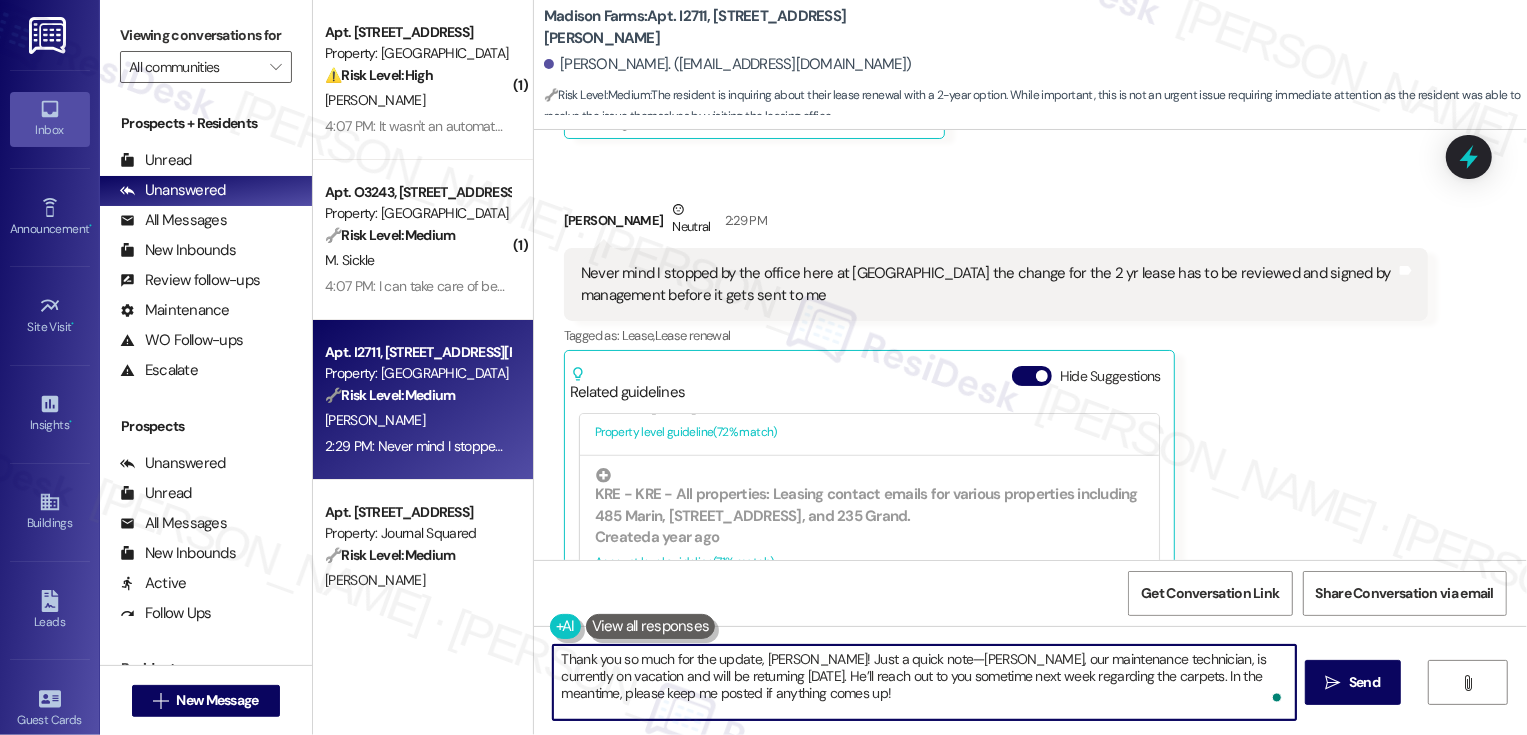 scroll, scrollTop: 21, scrollLeft: 0, axis: vertical 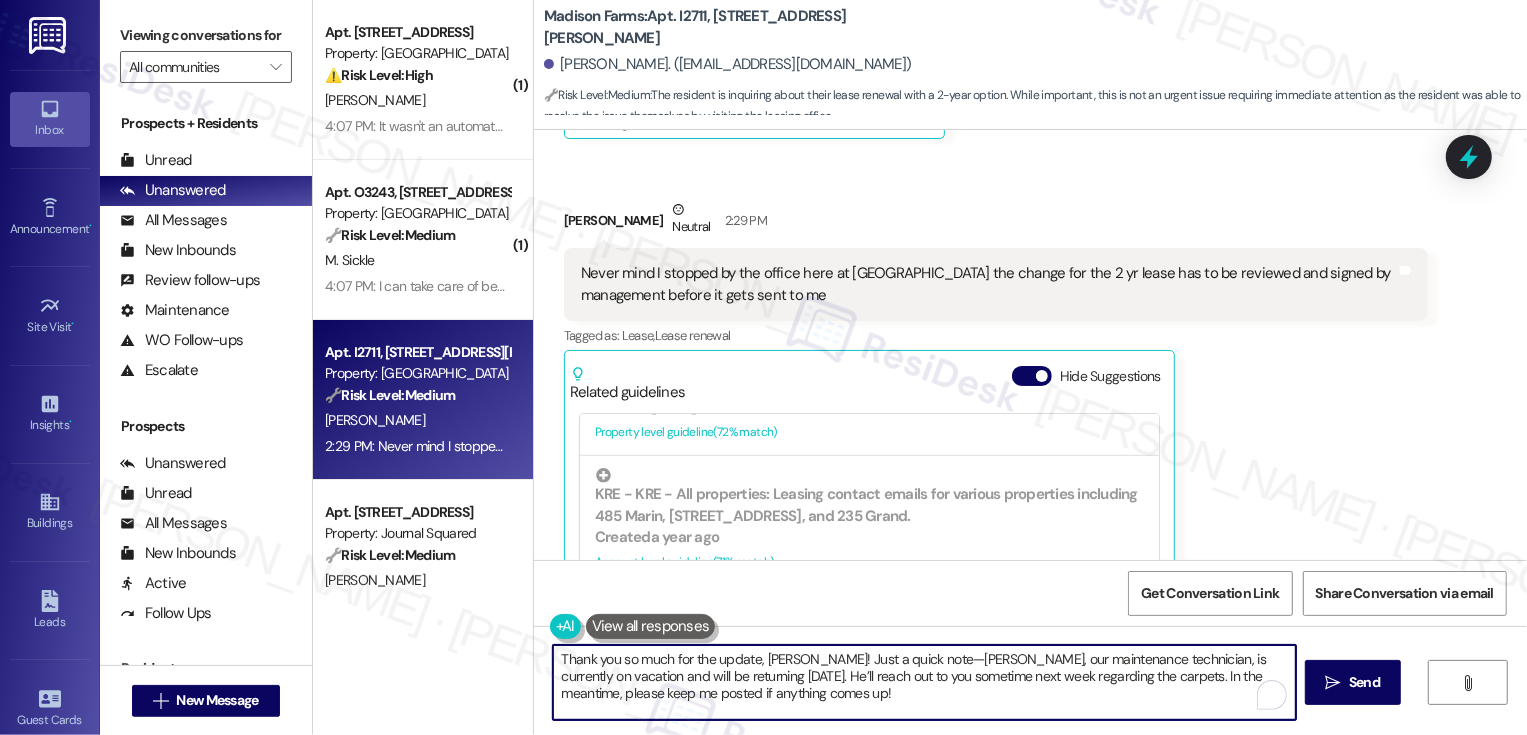 click on "Thank you so much for the update, Maria! Just a quick note—Nelson, our maintenance technician, is currently on vacation and will be returning on Monday. He’ll reach out to you sometime next week regarding the carpets. In the meantime, please keep me posted if anything comes up!" at bounding box center (924, 682) 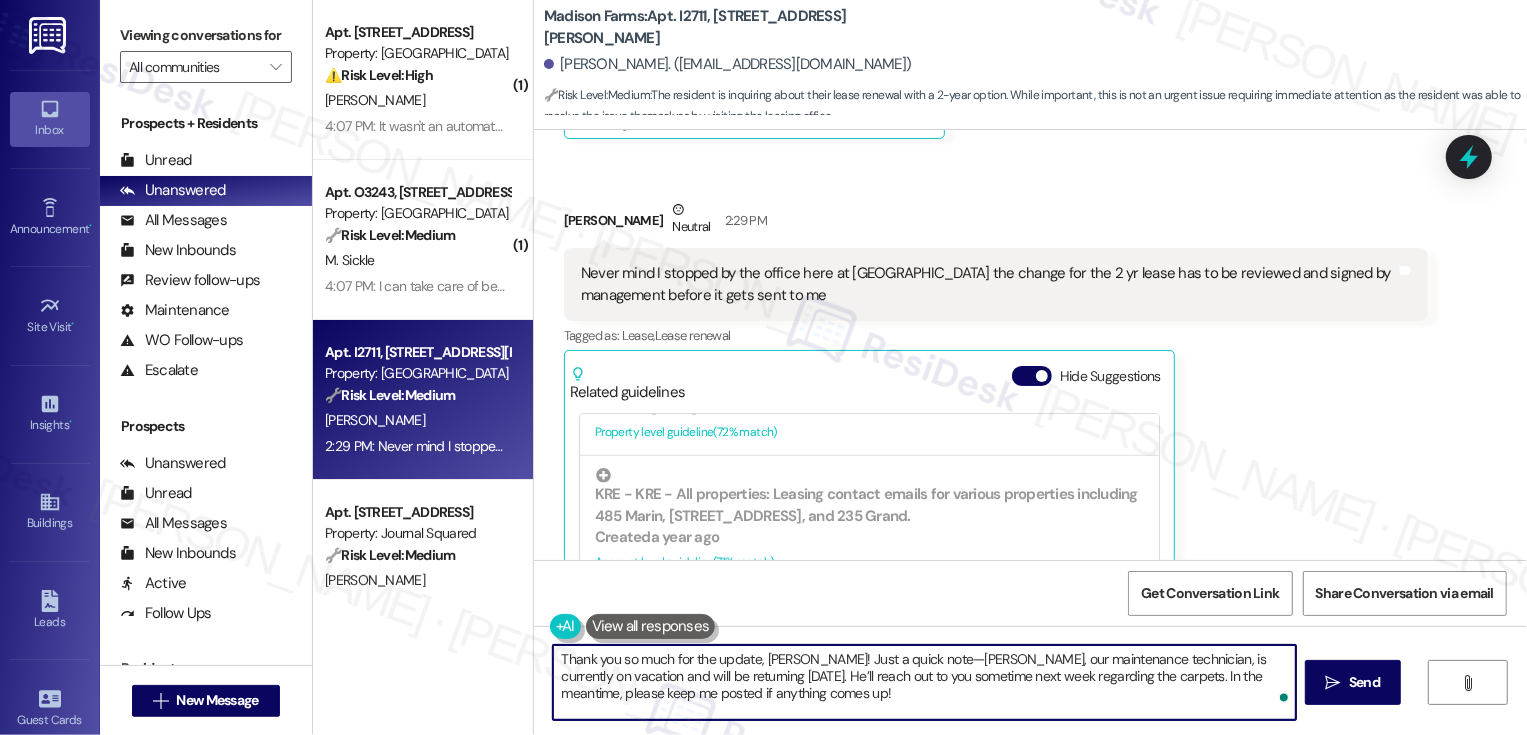 scroll, scrollTop: 0, scrollLeft: 0, axis: both 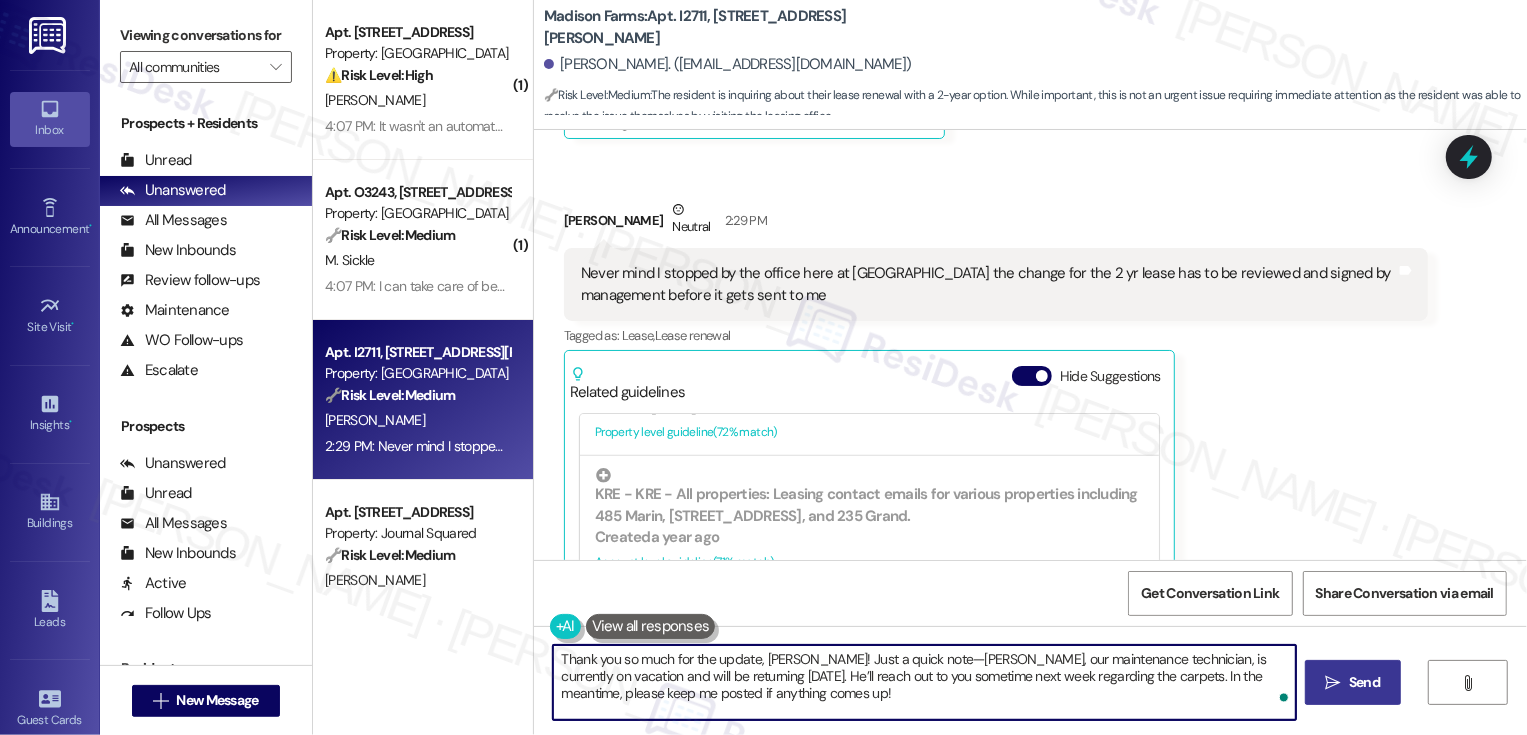 type on "Thank you so much for the update, Maria! Just a quick note—Nelson, our maintenance technician, is currently on vacation and will be returning on Monday. He’ll reach out to you sometime next week regarding the carpets. In the meantime, please keep me posted if anything comes up!" 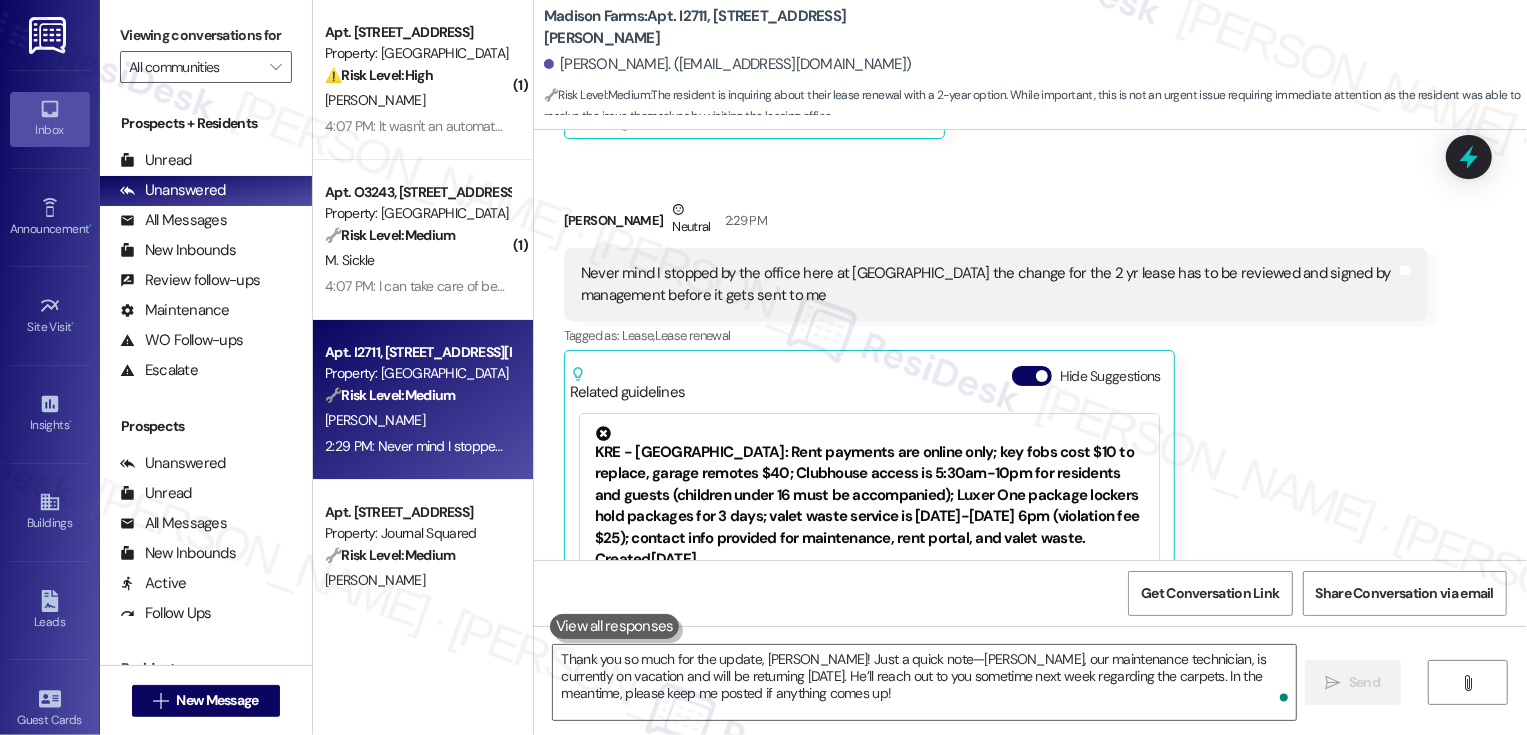 type 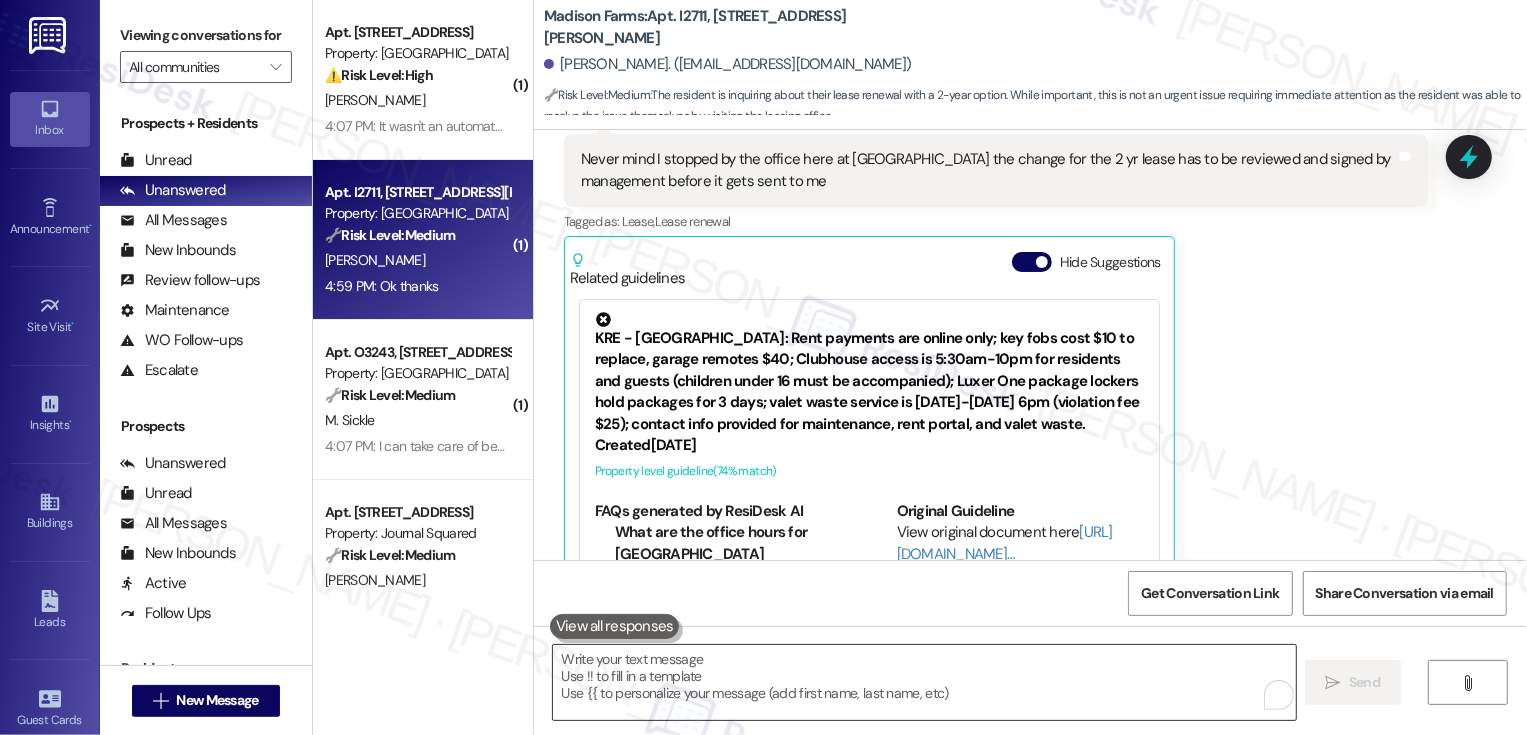 scroll, scrollTop: 5557, scrollLeft: 0, axis: vertical 